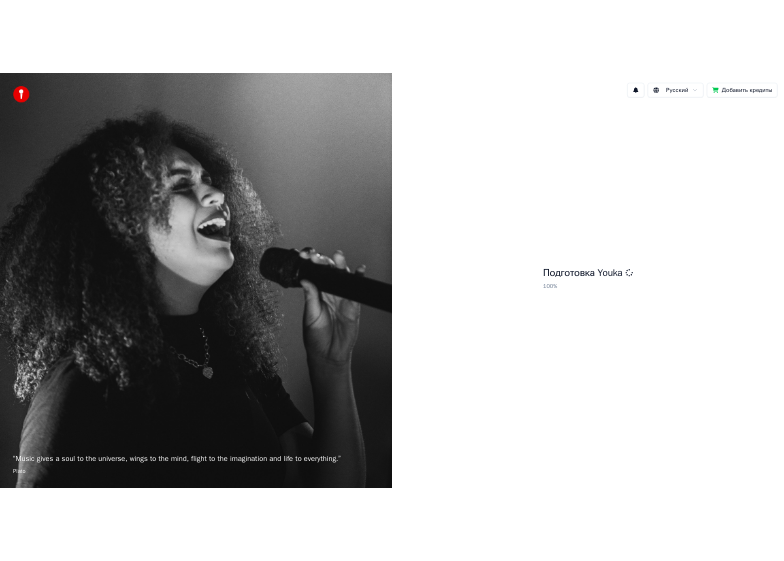 scroll, scrollTop: 0, scrollLeft: 0, axis: both 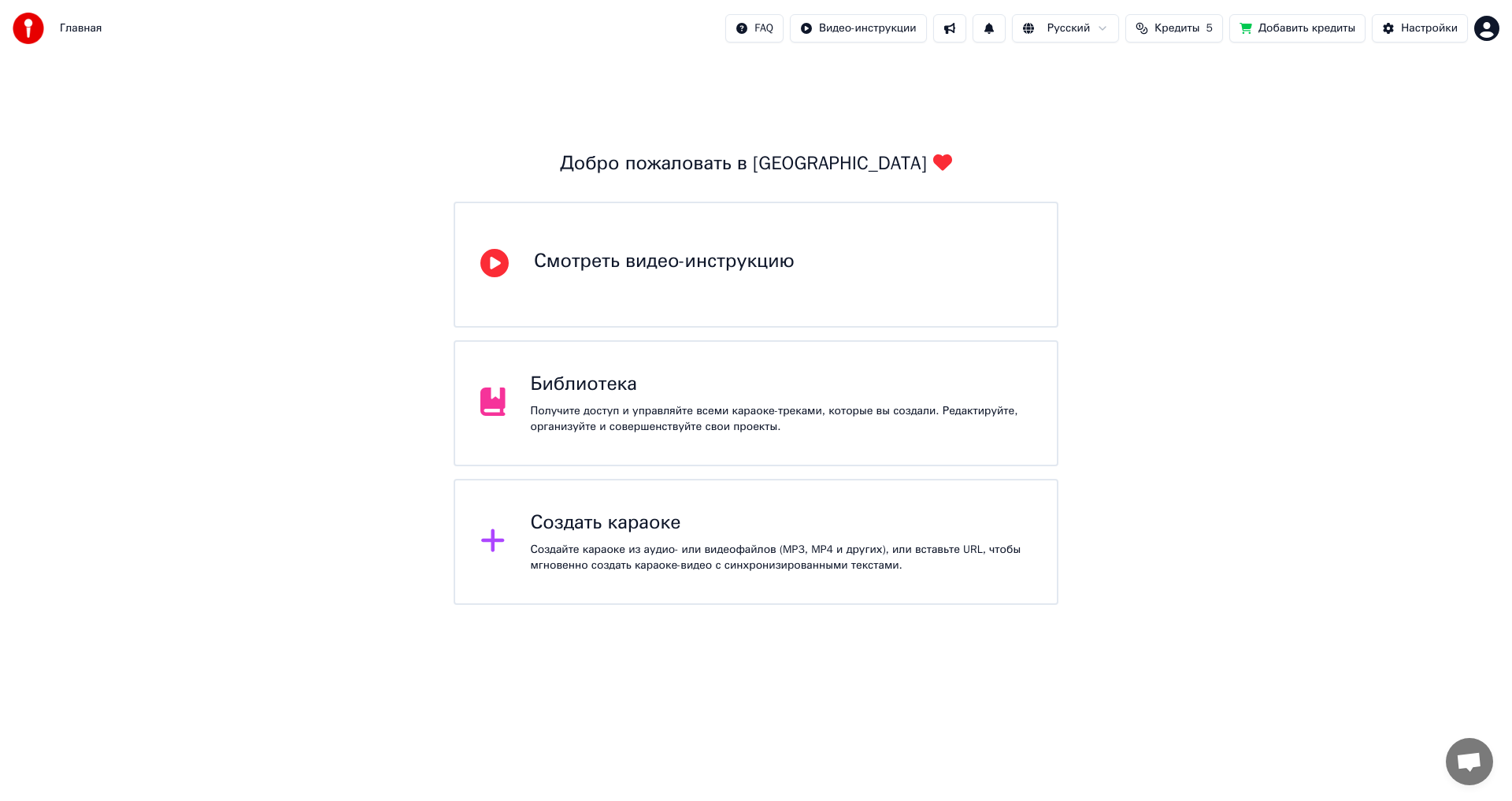click on "Создать караоке" at bounding box center (781, 523) 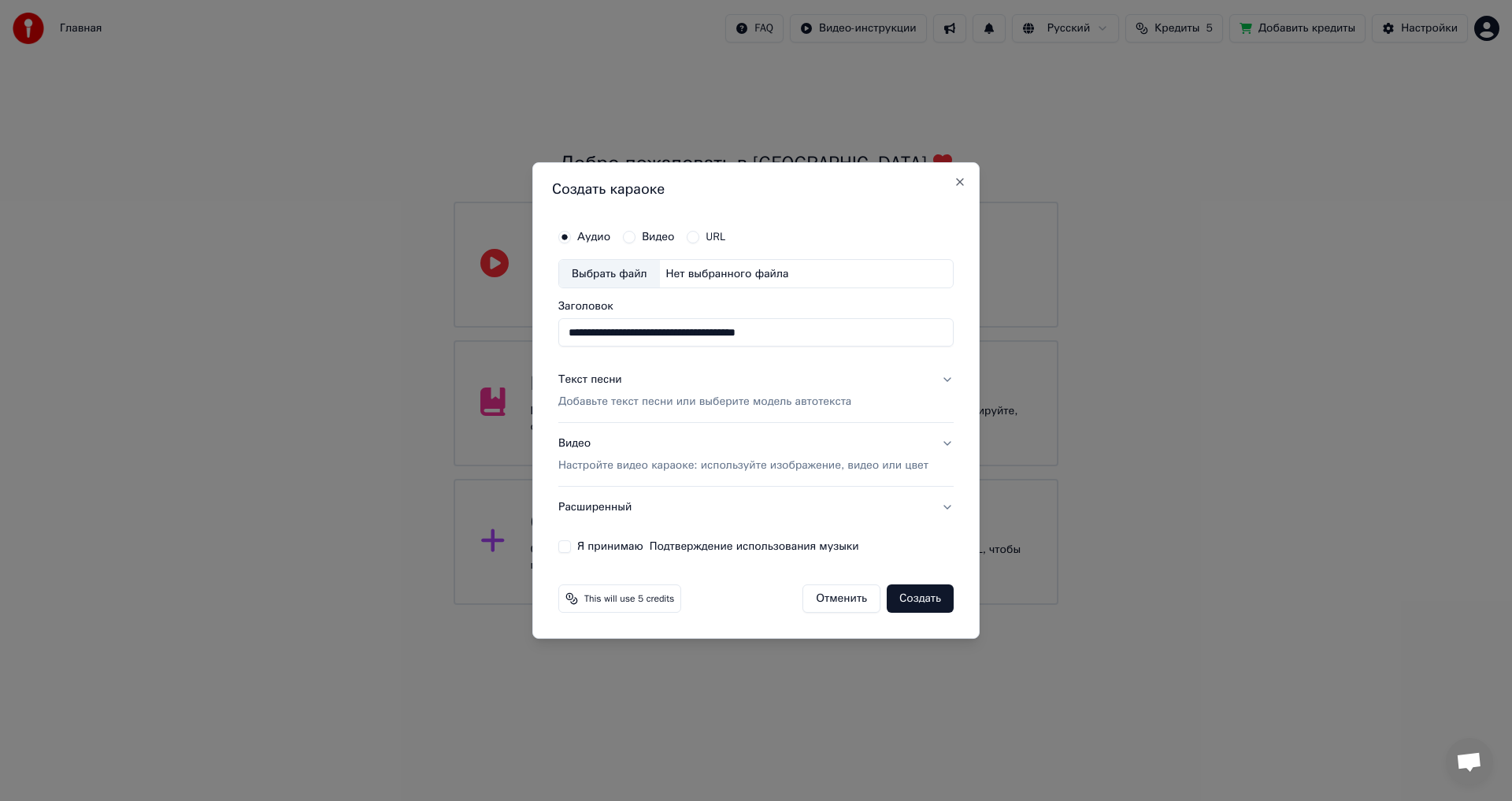click on "**********" at bounding box center [756, 333] 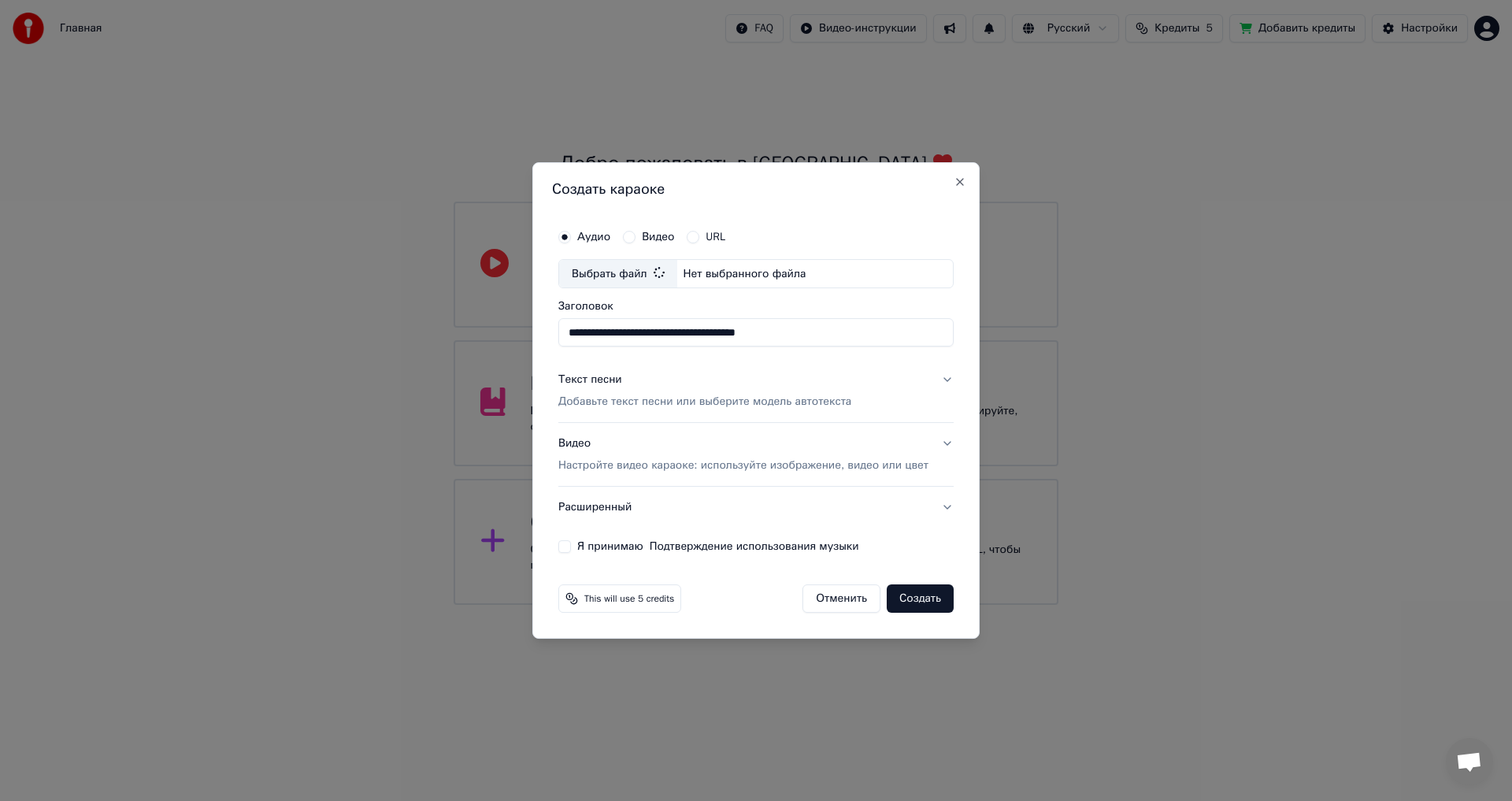 type on "**********" 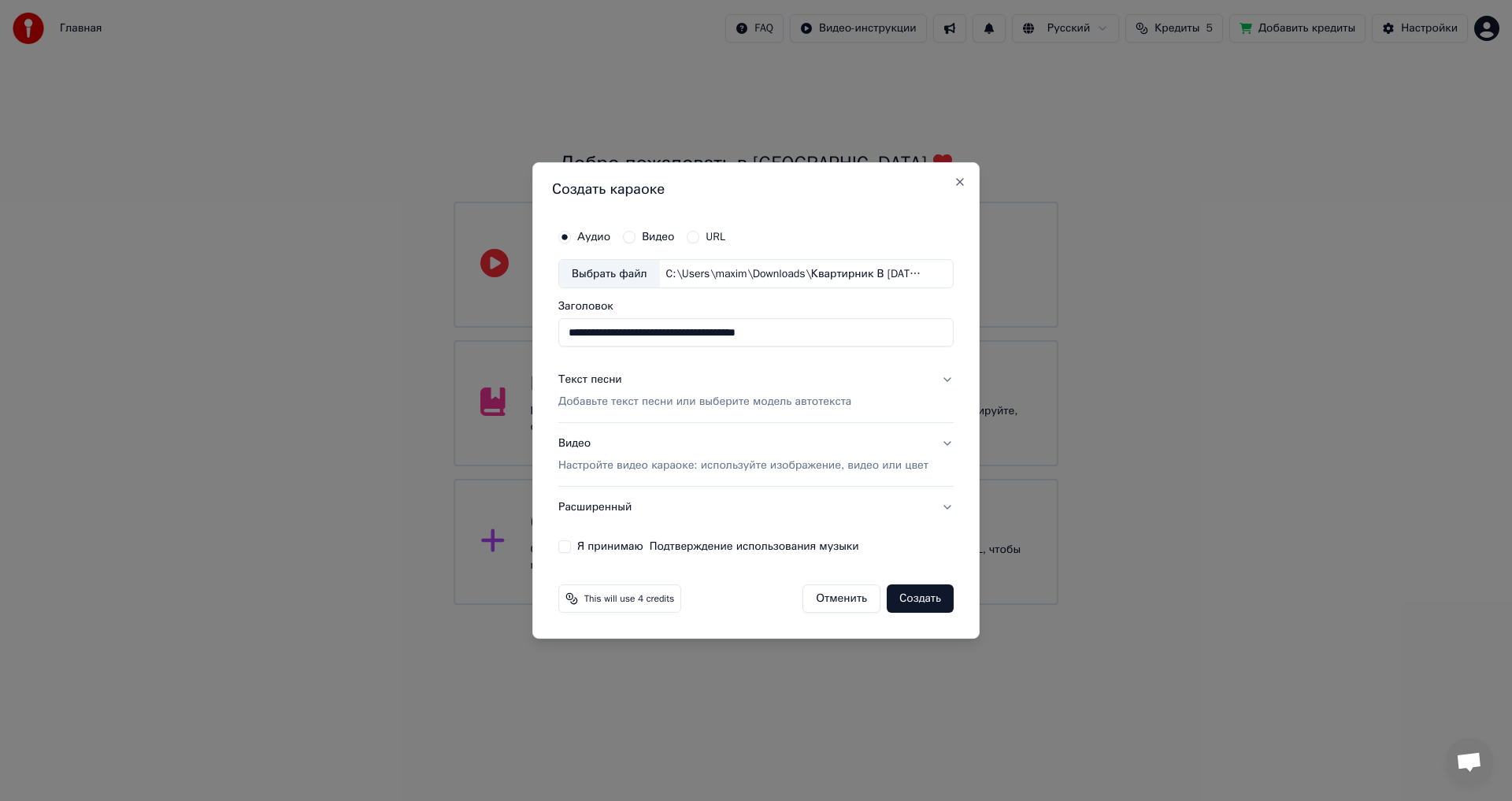 click on "Я принимаю   Подтверждение использования музыки" at bounding box center [565, 547] 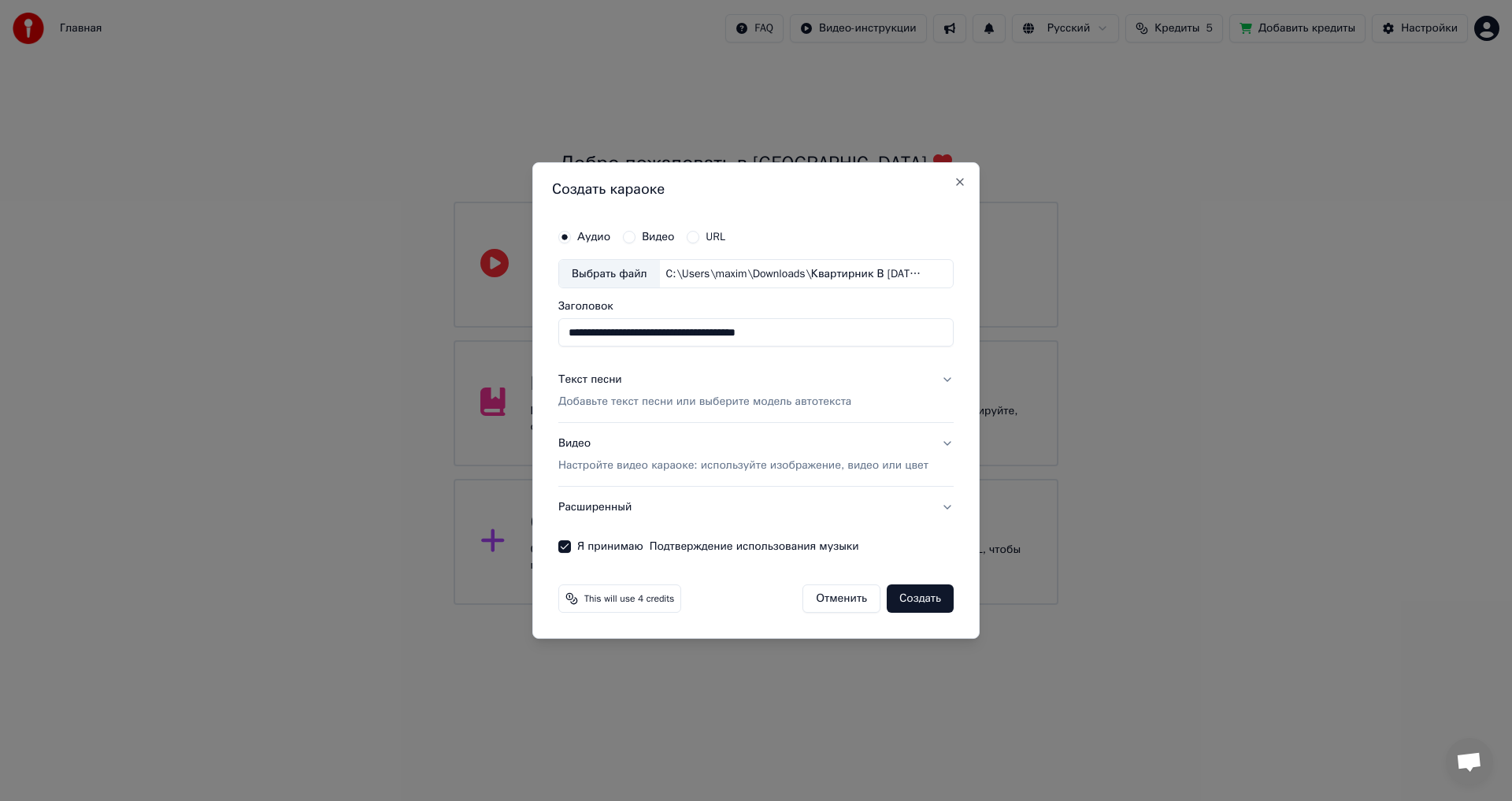 click on "Видео" at bounding box center [648, 237] 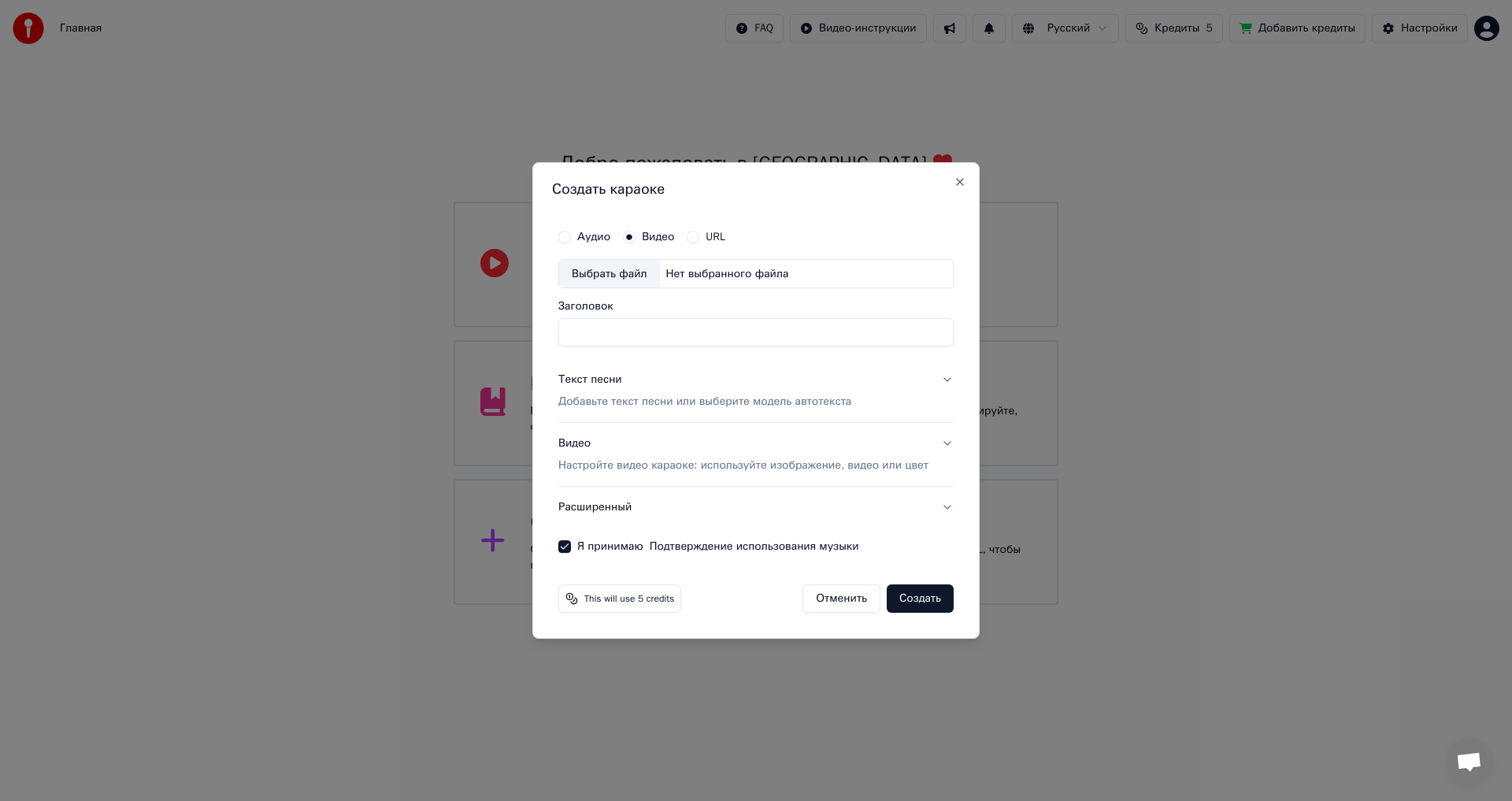 click on "Выбрать файл" at bounding box center (610, 274) 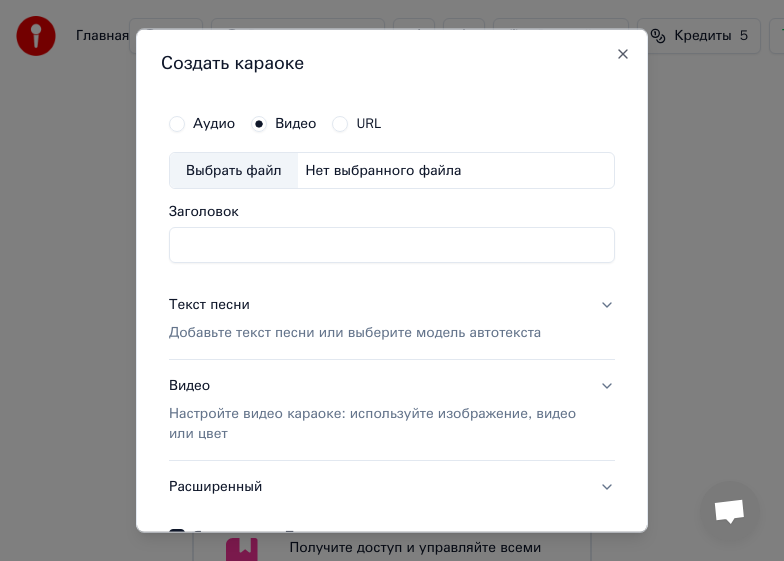 scroll, scrollTop: 121, scrollLeft: 0, axis: vertical 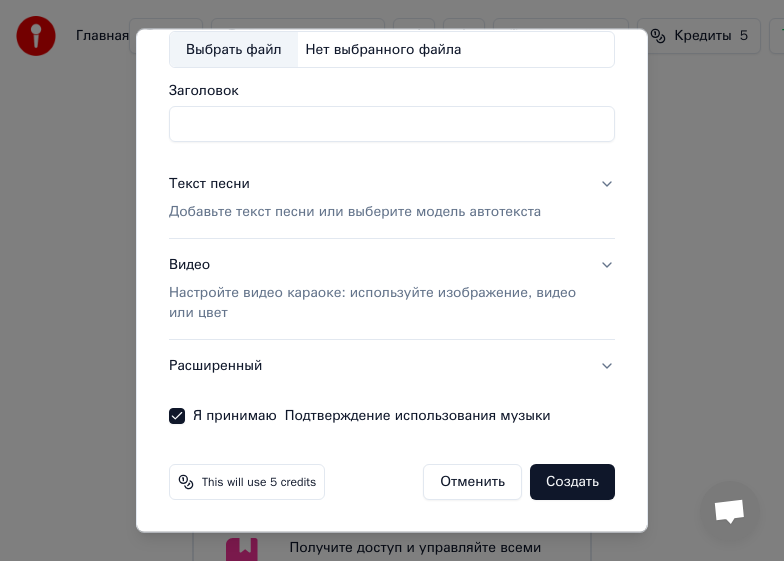 click on "Настройте видео караоке: используйте изображение, видео или цвет" at bounding box center (376, 303) 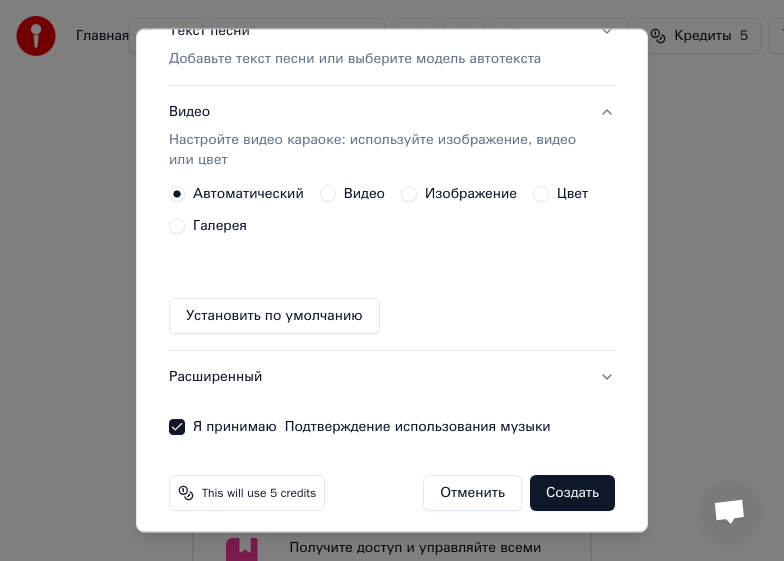 scroll, scrollTop: 285, scrollLeft: 0, axis: vertical 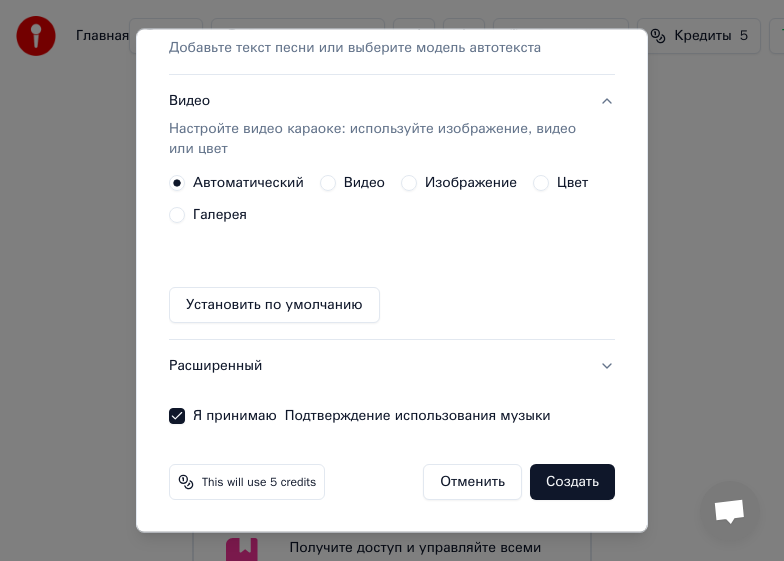 click on "Изображение" at bounding box center (409, 183) 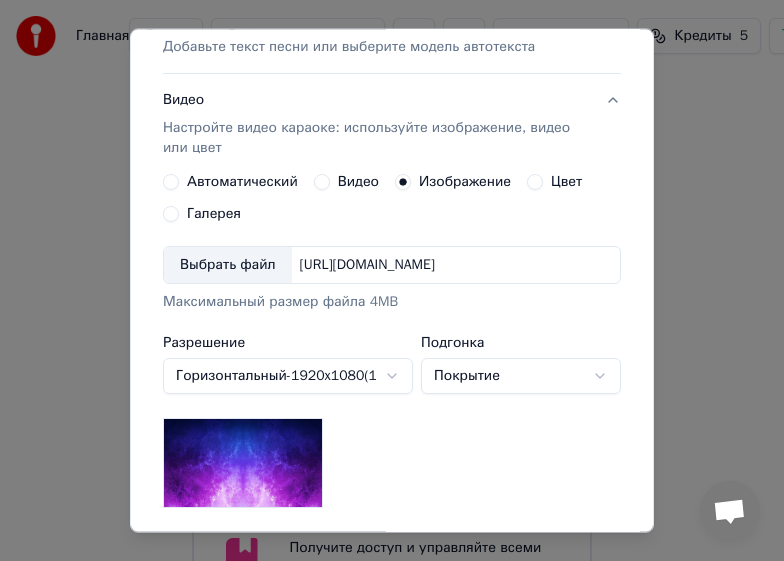 scroll, scrollTop: 285, scrollLeft: 0, axis: vertical 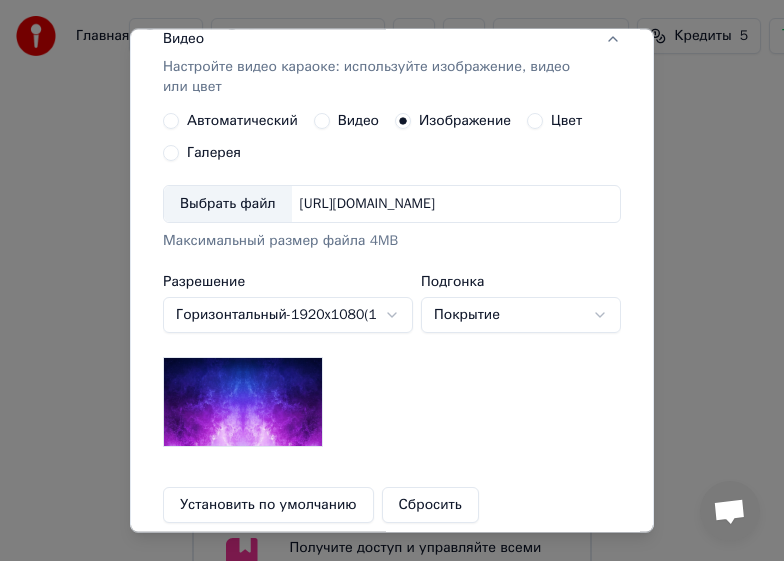 click on "Выбрать файл" at bounding box center [228, 204] 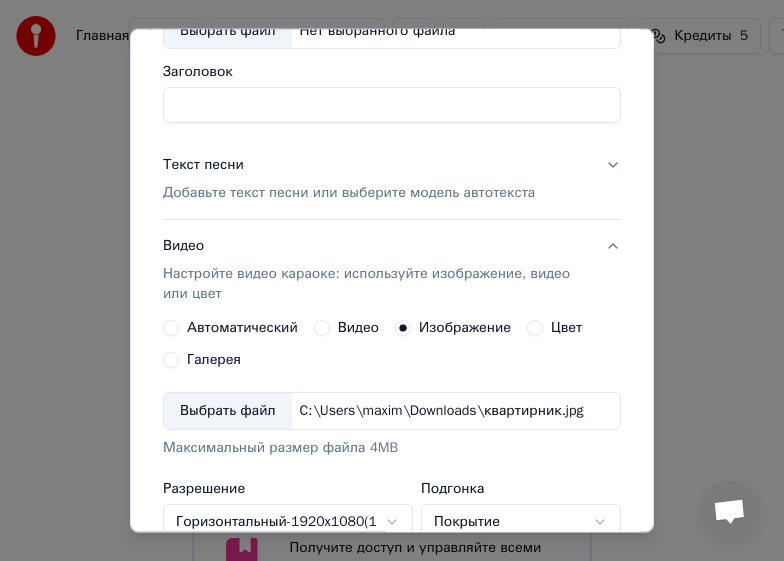 scroll, scrollTop: 247, scrollLeft: 0, axis: vertical 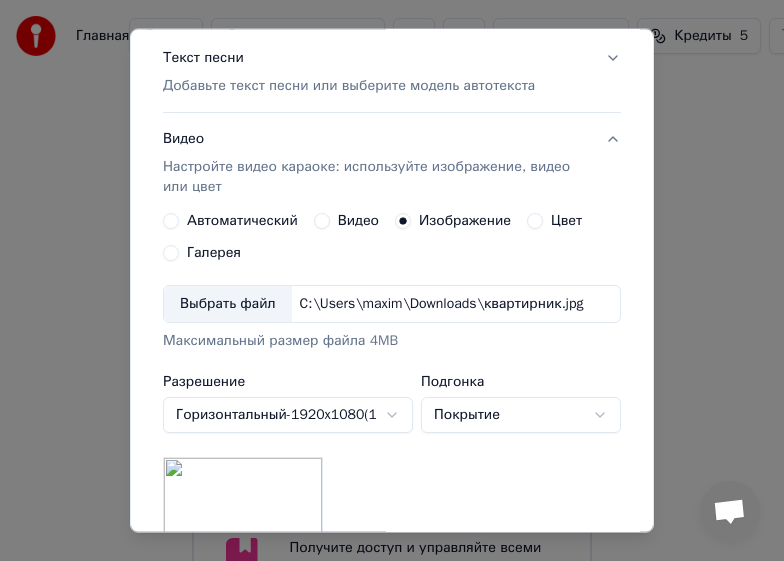 click on "Цвет" at bounding box center [535, 221] 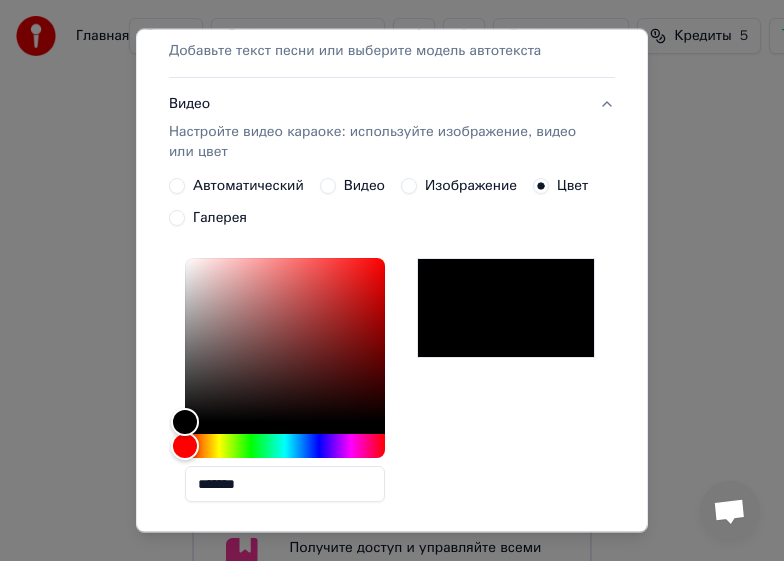 scroll, scrollTop: 247, scrollLeft: 0, axis: vertical 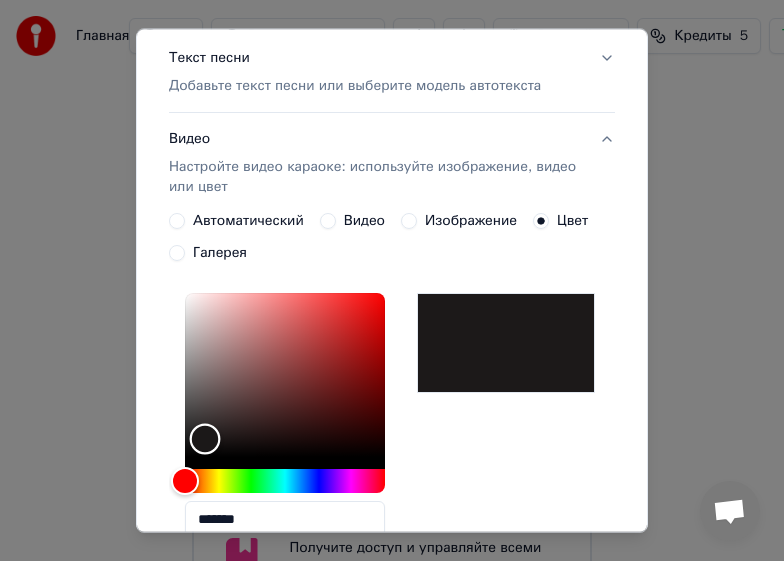 type on "*******" 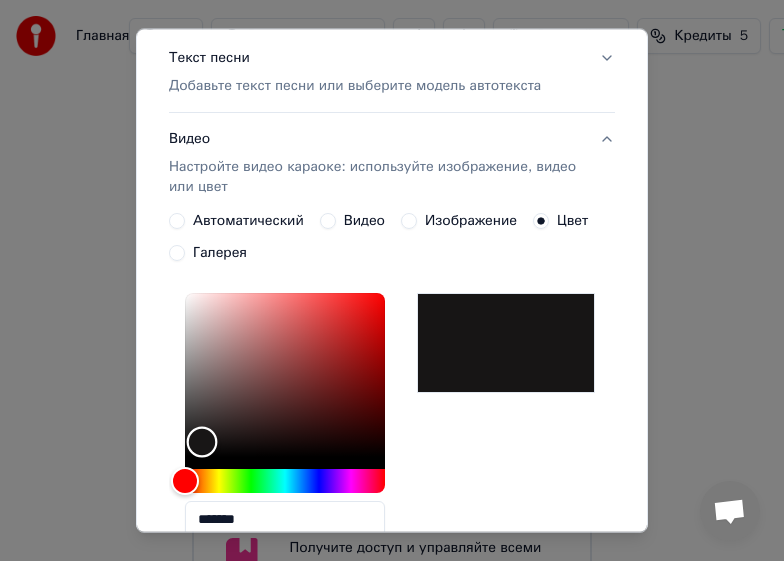 drag, startPoint x: 189, startPoint y: 452, endPoint x: 202, endPoint y: 442, distance: 16.40122 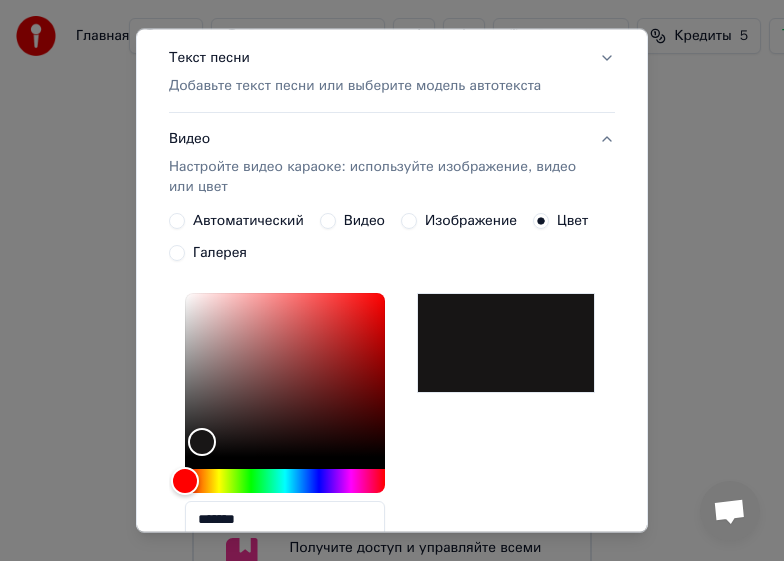 click on "Галерея" at bounding box center [220, 253] 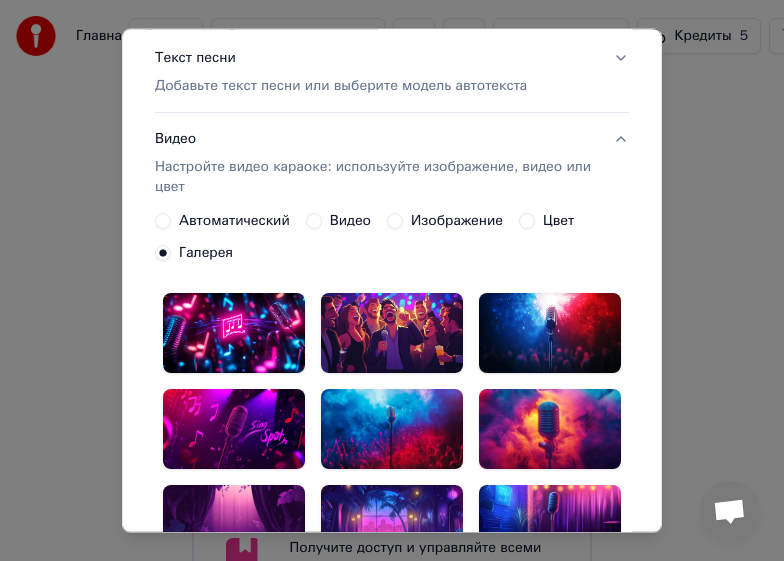 click on "Изображение" at bounding box center (445, 221) 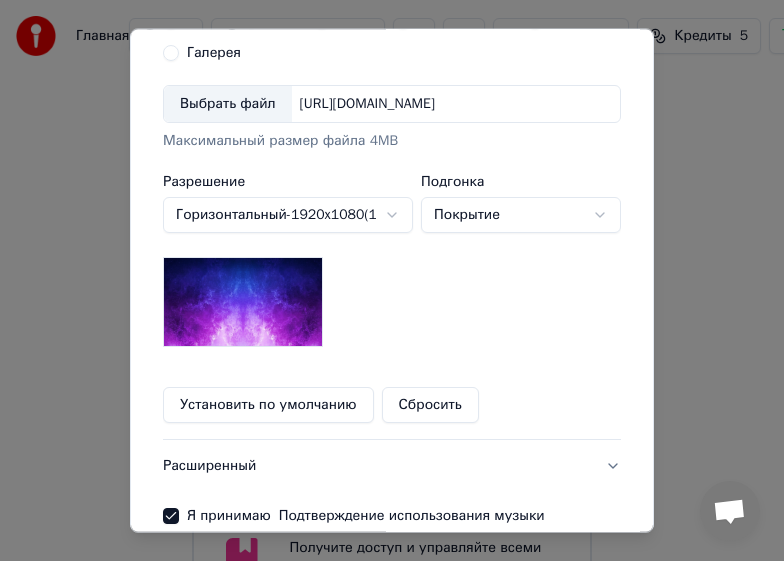 scroll, scrollTop: 347, scrollLeft: 0, axis: vertical 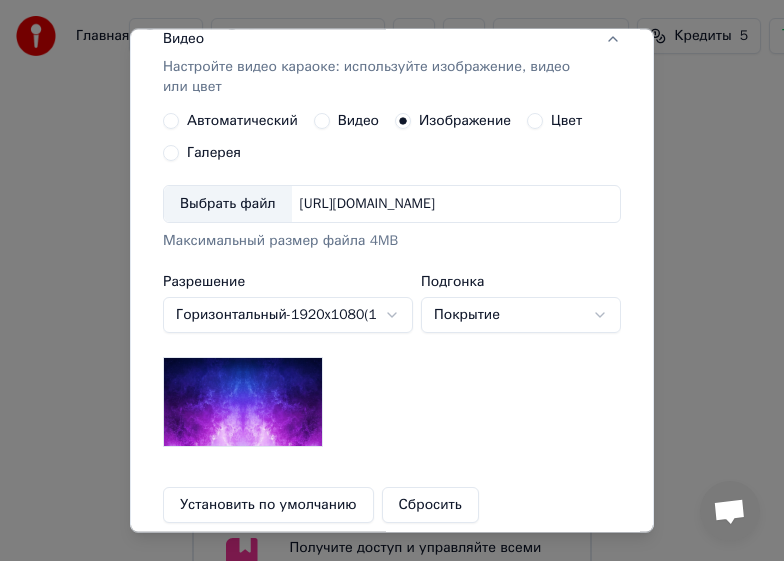 click on "Выбрать файл" at bounding box center (228, 204) 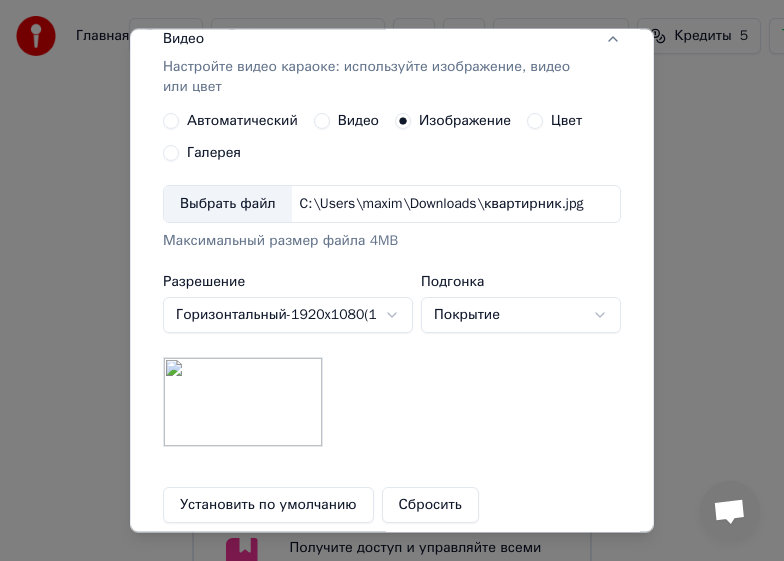 scroll, scrollTop: 547, scrollLeft: 0, axis: vertical 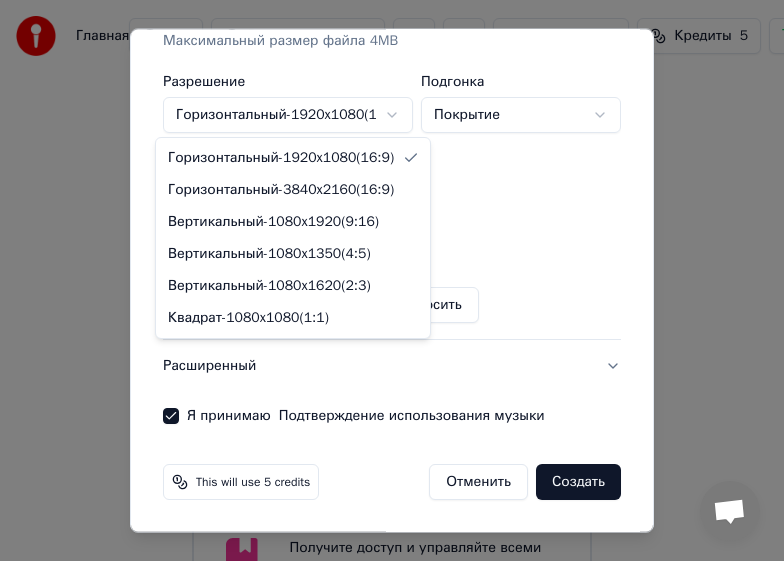 click on "Главная FAQ Видео-инструкции Русский Кредиты 5 Добавить кредиты Настройки Добро пожаловать в Youka Смотреть видео-инструкцию Библиотека Получите доступ и управляйте всеми караоке-треками, которые вы создали. Редактируйте, организуйте и совершенствуйте свои проекты. Создать караоке Создайте караоке из аудио- или видеофайлов (MP3, MP4 и других), или вставьте URL, чтобы мгновенно создать караоке-видео с синхронизированными текстами. Создать караоке Аудио Видео URL Выбрать файл Нет выбранного файла Заголовок Текст песни Видео Автоматический Видео Изображение Цвет" at bounding box center [392, 438] 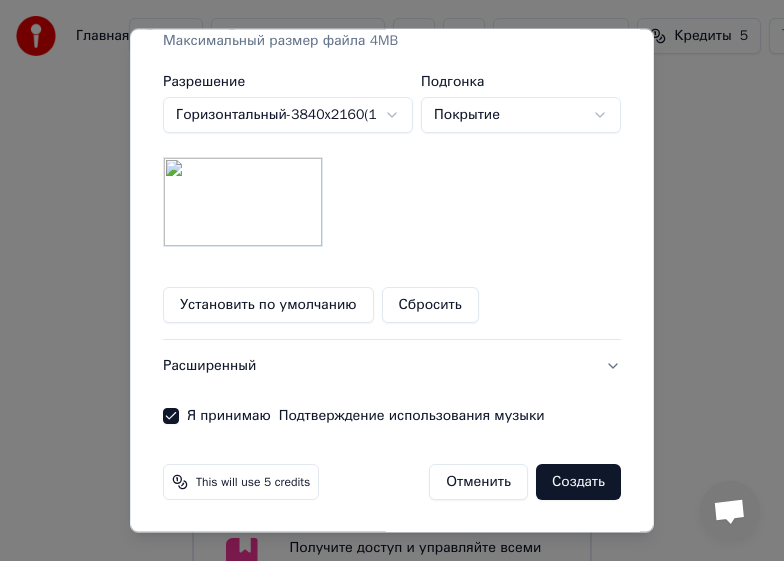 click on "Главная FAQ Видео-инструкции Русский Кредиты 5 Добавить кредиты Настройки Добро пожаловать в Youka Смотреть видео-инструкцию Библиотека Получите доступ и управляйте всеми караоке-треками, которые вы создали. Редактируйте, организуйте и совершенствуйте свои проекты. Создать караоке Создайте караоке из аудио- или видеофайлов (MP3, MP4 и других), или вставьте URL, чтобы мгновенно создать караоке-видео с синхронизированными текстами. Создать караоке Аудио Видео URL Выбрать файл Нет выбранного файла Заголовок Текст песни Видео Автоматический Видео Изображение Цвет" at bounding box center [392, 438] 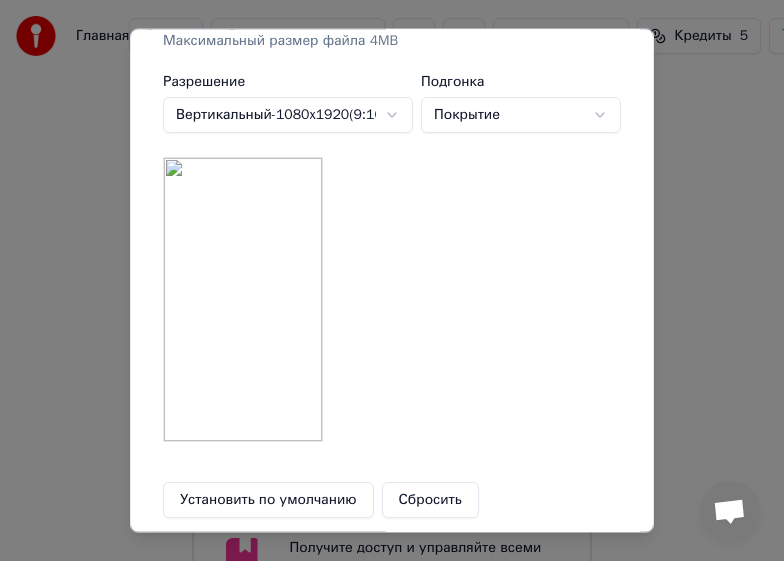click on "Главная FAQ Видео-инструкции Русский Кредиты 5 Добавить кредиты Настройки Добро пожаловать в Youka Смотреть видео-инструкцию Библиотека Получите доступ и управляйте всеми караоке-треками, которые вы создали. Редактируйте, организуйте и совершенствуйте свои проекты. Создать караоке Создайте караоке из аудио- или видеофайлов (MP3, MP4 и других), или вставьте URL, чтобы мгновенно создать караоке-видео с синхронизированными текстами. Создать караоке Аудио Видео URL Выбрать файл Нет выбранного файла Заголовок Текст песни Видео Автоматический Видео Изображение Цвет" at bounding box center (392, 438) 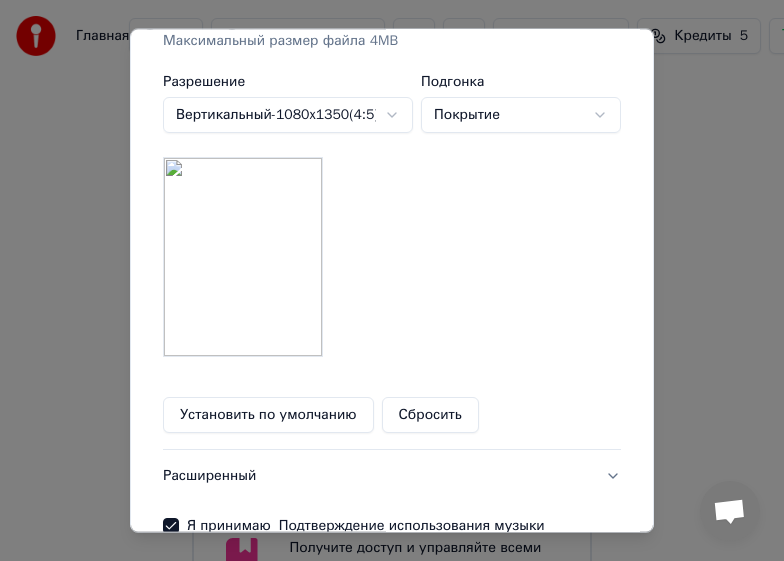 click on "Главная FAQ Видео-инструкции Русский Кредиты 5 Добавить кредиты Настройки Добро пожаловать в Youka Смотреть видео-инструкцию Библиотека Получите доступ и управляйте всеми караоке-треками, которые вы создали. Редактируйте, организуйте и совершенствуйте свои проекты. Создать караоке Создайте караоке из аудио- или видеофайлов (MP3, MP4 и других), или вставьте URL, чтобы мгновенно создать караоке-видео с синхронизированными текстами. Создать караоке Аудио Видео URL Выбрать файл Нет выбранного файла Заголовок Текст песни Видео Автоматический Видео Изображение Цвет" at bounding box center [392, 438] 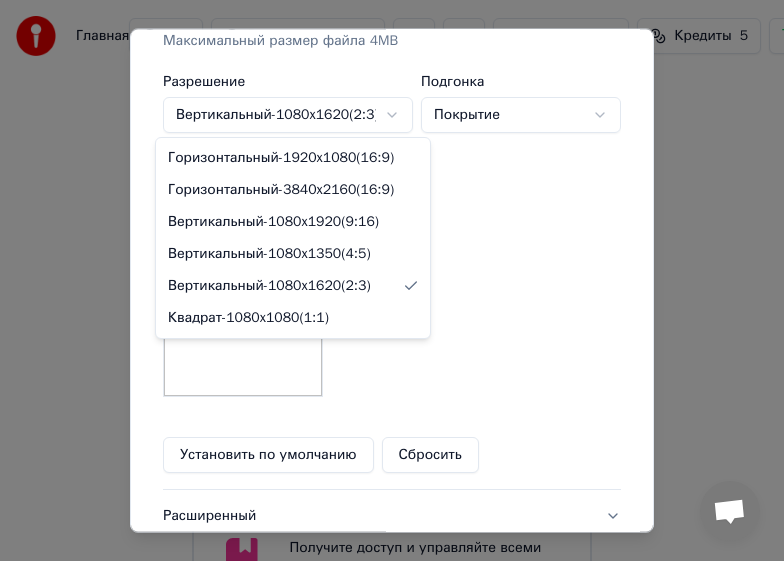 click on "Главная FAQ Видео-инструкции Русский Кредиты 5 Добавить кредиты Настройки Добро пожаловать в Youka Смотреть видео-инструкцию Библиотека Получите доступ и управляйте всеми караоке-треками, которые вы создали. Редактируйте, организуйте и совершенствуйте свои проекты. Создать караоке Создайте караоке из аудио- или видеофайлов (MP3, MP4 и других), или вставьте URL, чтобы мгновенно создать караоке-видео с синхронизированными текстами. Создать караоке Аудио Видео URL Выбрать файл Нет выбранного файла Заголовок Текст песни Видео Автоматический Видео Изображение Цвет" at bounding box center [392, 438] 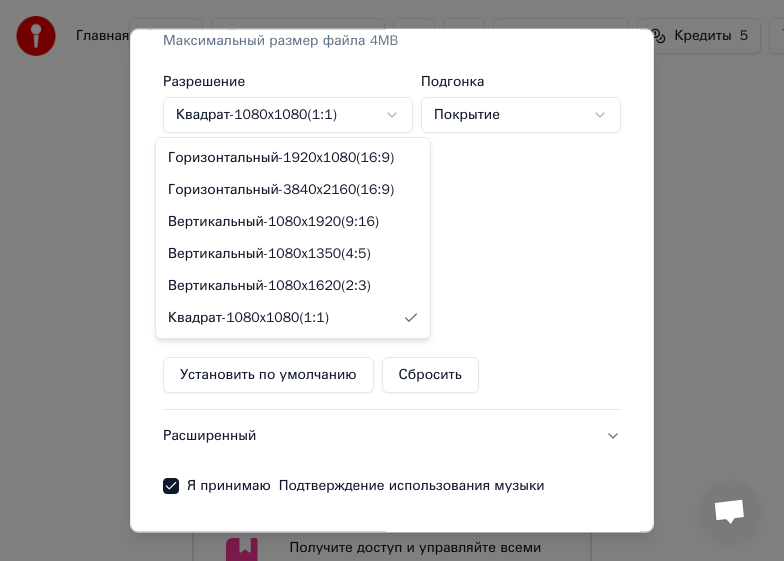 click on "Главная FAQ Видео-инструкции Русский Кредиты 5 Добавить кредиты Настройки Добро пожаловать в Youka Смотреть видео-инструкцию Библиотека Получите доступ и управляйте всеми караоке-треками, которые вы создали. Редактируйте, организуйте и совершенствуйте свои проекты. Создать караоке Создайте караоке из аудио- или видеофайлов (MP3, MP4 и других), или вставьте URL, чтобы мгновенно создать караоке-видео с синхронизированными текстами. Создать караоке Аудио Видео URL Выбрать файл Нет выбранного файла Заголовок Текст песни Видео Автоматический Видео Изображение Цвет" at bounding box center [392, 438] 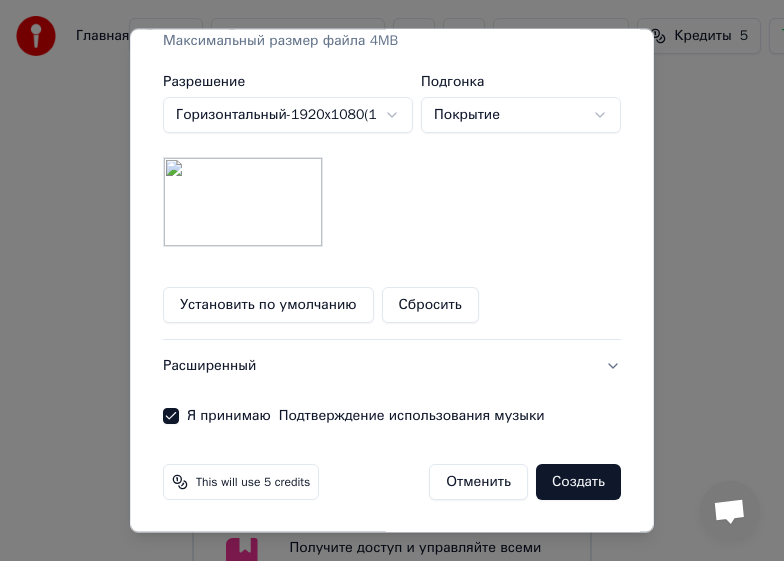 click on "Главная FAQ Видео-инструкции Русский Кредиты 5 Добавить кредиты Настройки Добро пожаловать в Youka Смотреть видео-инструкцию Библиотека Получите доступ и управляйте всеми караоке-треками, которые вы создали. Редактируйте, организуйте и совершенствуйте свои проекты. Создать караоке Создайте караоке из аудио- или видеофайлов (MP3, MP4 и других), или вставьте URL, чтобы мгновенно создать караоке-видео с синхронизированными текстами. Создать караоке Аудио Видео URL Выбрать файл Нет выбранного файла Заголовок Текст песни Видео Автоматический Видео Изображение Цвет" at bounding box center [392, 438] 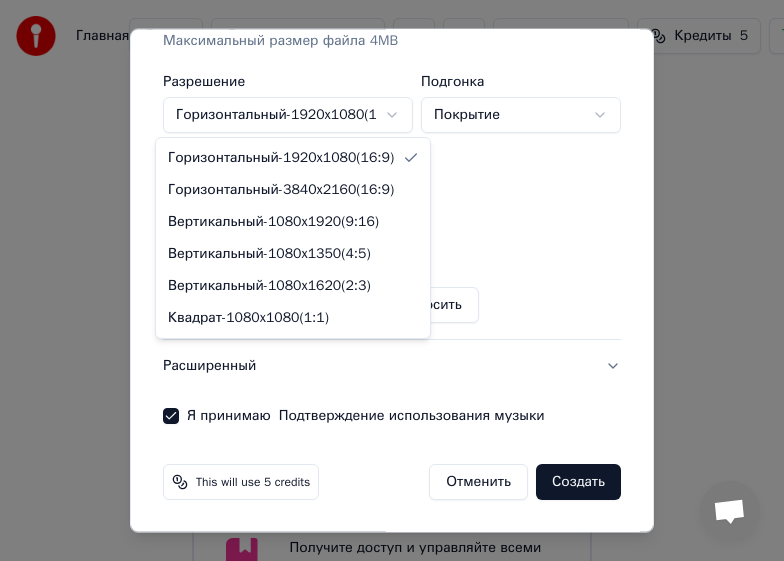 select on "*********" 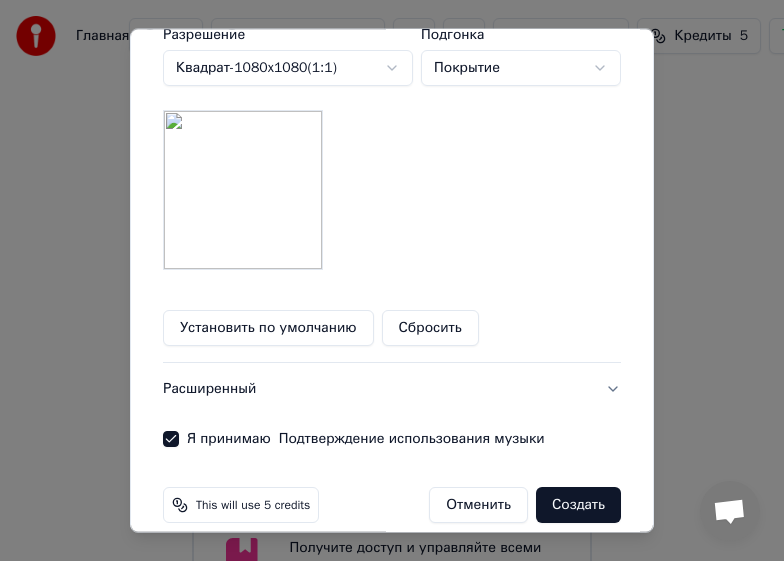 scroll, scrollTop: 617, scrollLeft: 0, axis: vertical 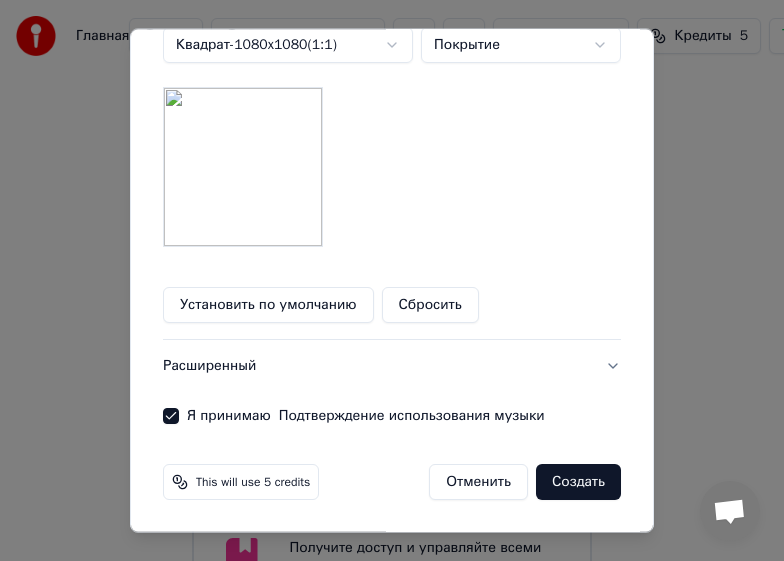 click on "Создать" at bounding box center [578, 482] 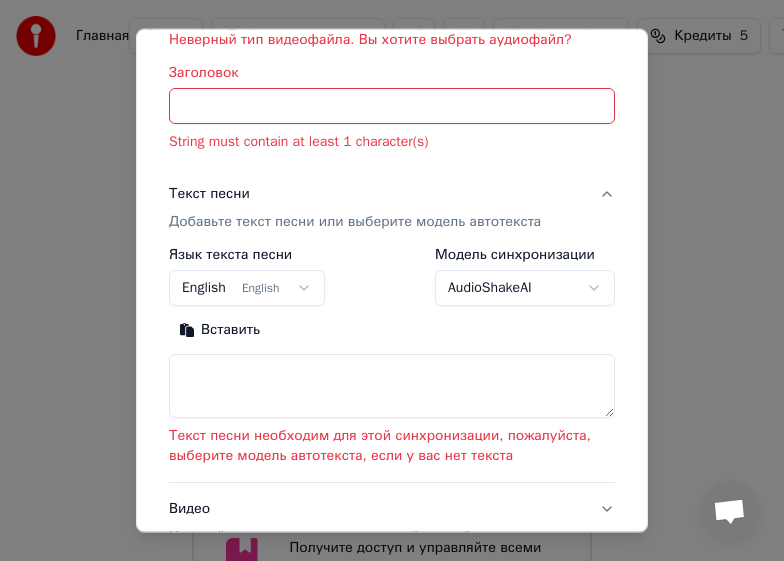 scroll, scrollTop: 111, scrollLeft: 0, axis: vertical 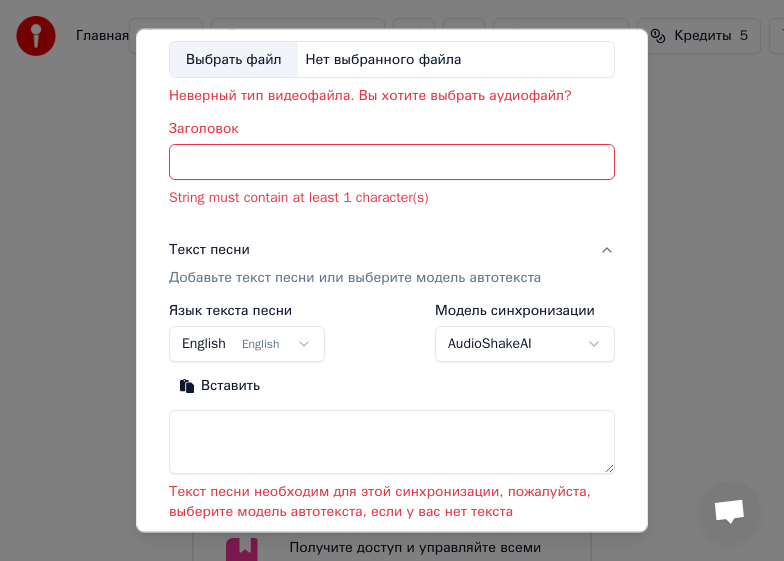 click on "Главная FAQ Видео-инструкции Русский Кредиты 5 Добавить кредиты Настройки Добро пожаловать в Youka Смотреть видео-инструкцию Библиотека Получите доступ и управляйте всеми караоке-треками, которые вы создали. Редактируйте, организуйте и совершенствуйте свои проекты. Создать караоке Создайте караоке из аудио- или видеофайлов (MP3, MP4 и других), или вставьте URL, чтобы мгновенно создать караоке-видео с синхронизированными текстами. Создать караоке Аудио Видео URL Выбрать файл Нет выбранного файла Неверный тип видеофайла. Вы хотите выбрать аудиофайл? Заголовок ***" at bounding box center (392, 438) 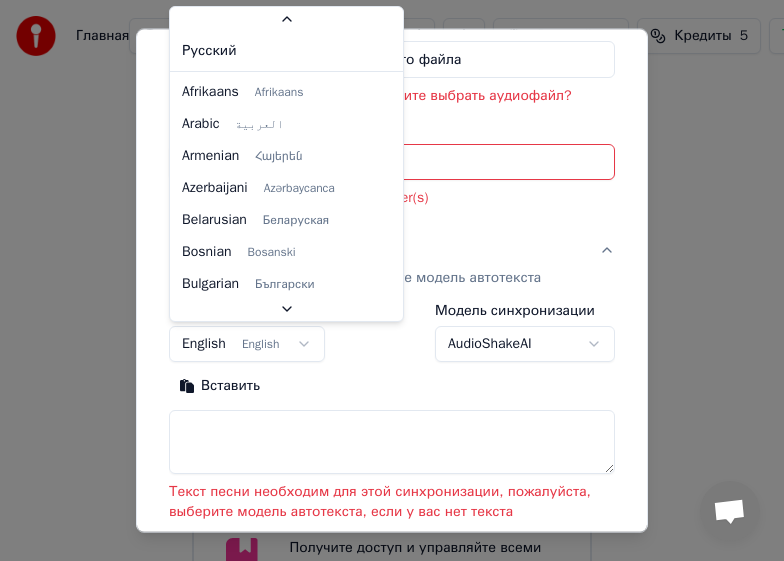 scroll, scrollTop: 67, scrollLeft: 0, axis: vertical 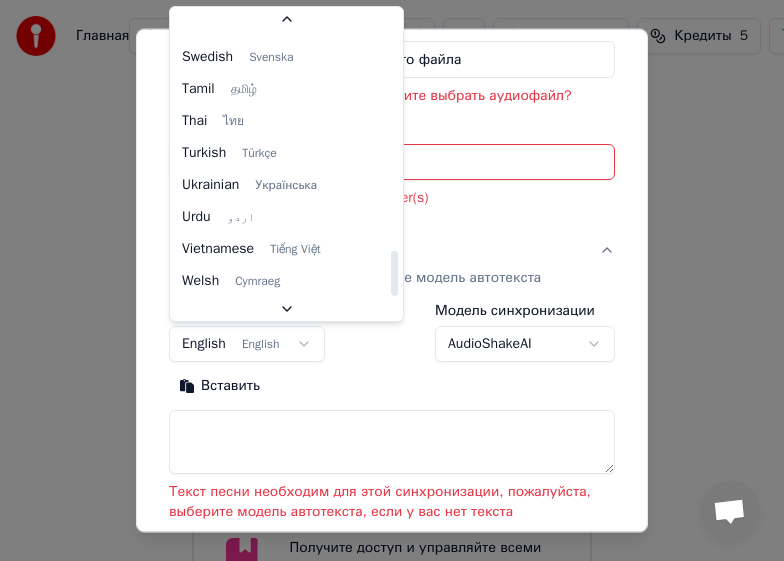 click on "Главная FAQ Видео-инструкции Русский Кредиты 5 Добавить кредиты Настройки Добро пожаловать в Youka Смотреть видео-инструкцию Библиотека Получите доступ и управляйте всеми караоке-треками, которые вы создали. Редактируйте, организуйте и совершенствуйте свои проекты. Создать караоке Создайте караоке из аудио- или видеофайлов (MP3, MP4 и других), или вставьте URL, чтобы мгновенно создать караоке-видео с синхронизированными текстами. Создать караоке Аудио Видео URL Выбрать файл Нет выбранного файла Неверный тип видеофайла. Вы хотите выбрать аудиофайл? Заголовок ***" at bounding box center [392, 438] 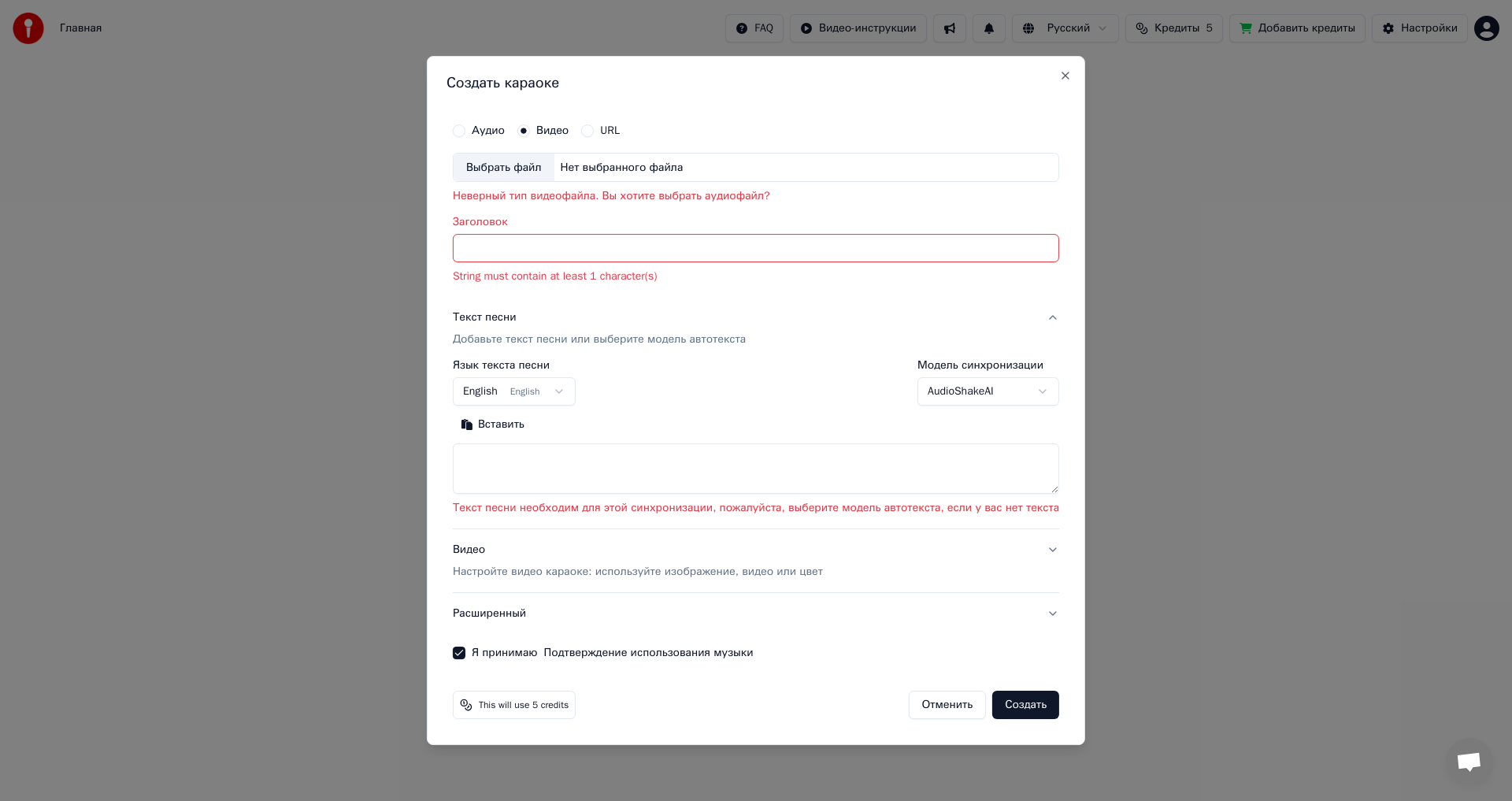scroll, scrollTop: 0, scrollLeft: 0, axis: both 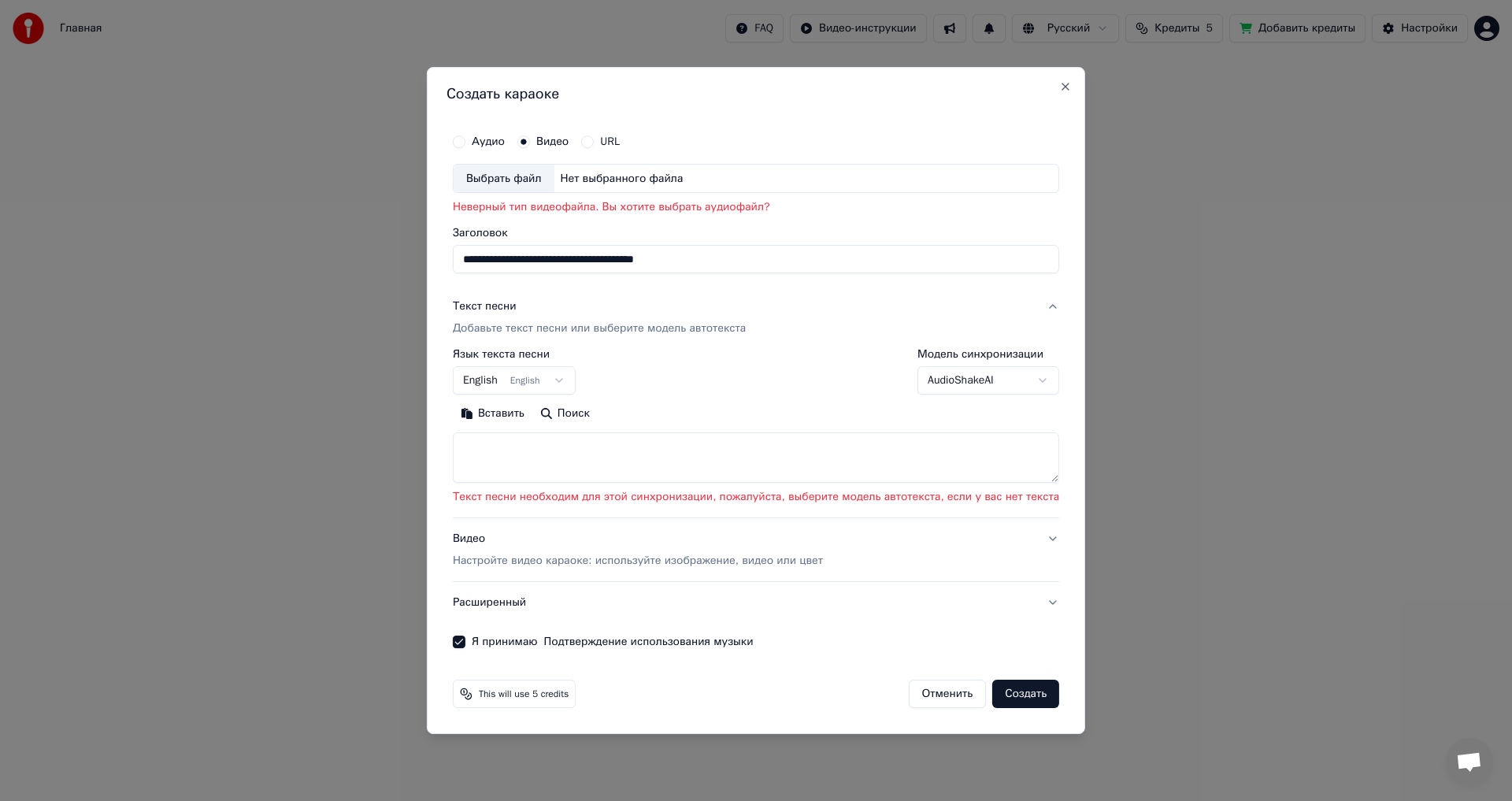 type on "**********" 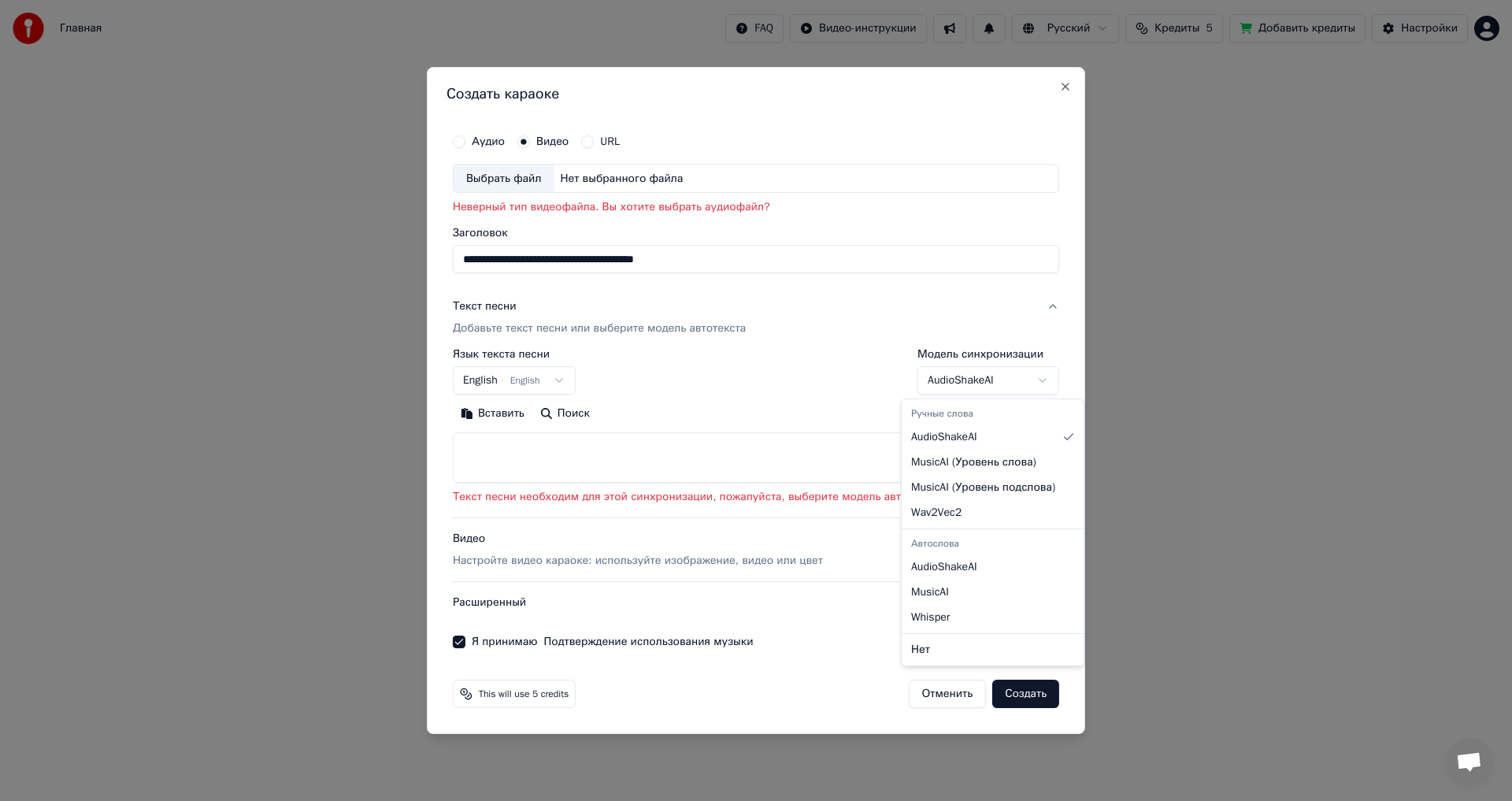 click on "Главная FAQ Видео-инструкции Русский Кредиты 5 Добавить кредиты Настройки Добро пожаловать в Youka Смотреть видео-инструкцию Библиотека Получите доступ и управляйте всеми караоке-треками, которые вы создали. Редактируйте, организуйте и совершенствуйте свои проекты. Создать караоке Создайте караоке из аудио- или видеофайлов (MP3, MP4 и других), или вставьте URL, чтобы мгновенно создать караоке-видео с синхронизированными текстами. Создать караоке Аудио Видео URL Выбрать файл Нет выбранного файла Неверный тип видеофайла. Вы хотите выбрать аудиофайл? Заголовок ***" at bounding box center (756, 302) 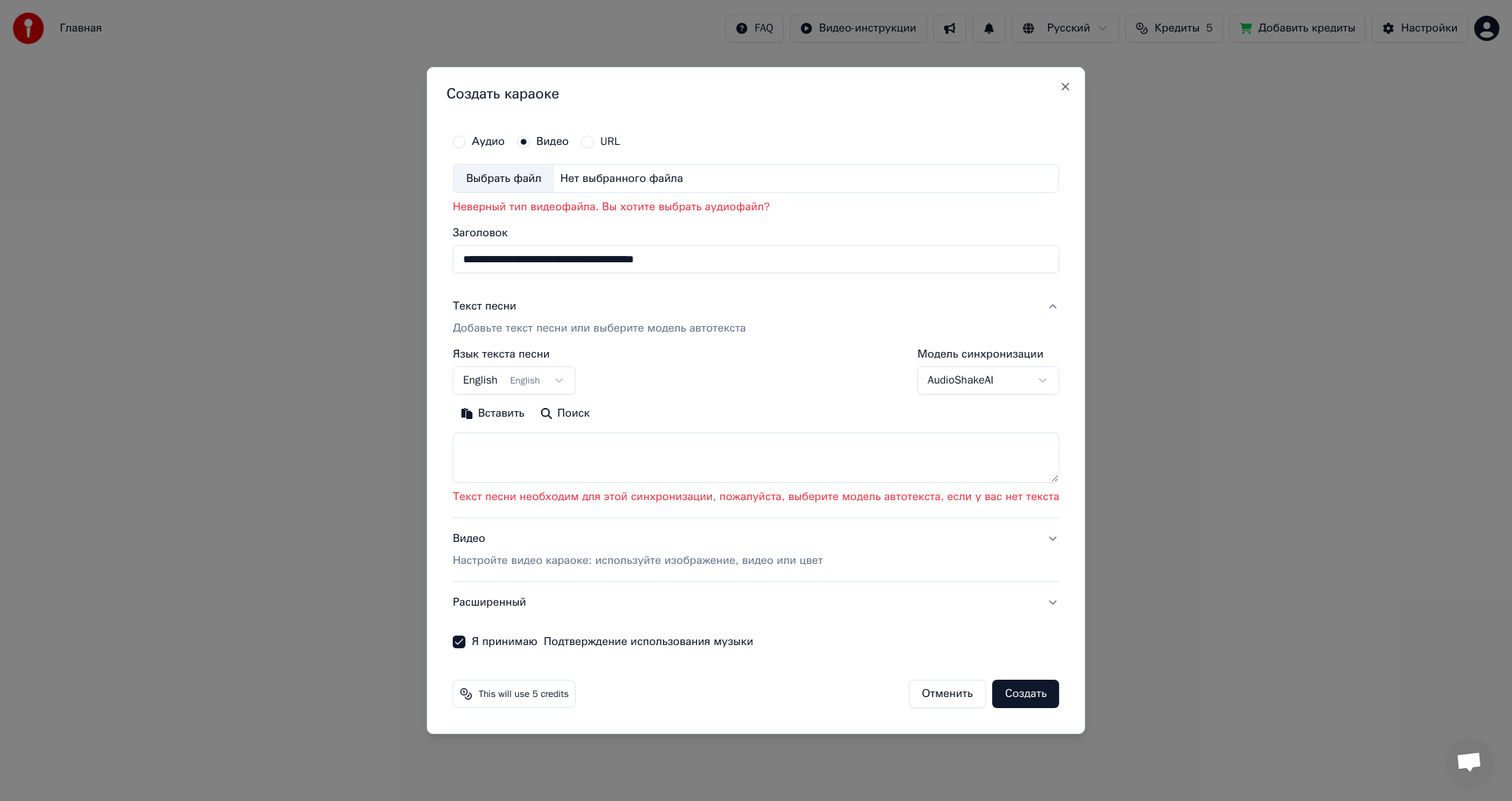 click on "Главная FAQ Видео-инструкции Русский Кредиты 5 Добавить кредиты Настройки Добро пожаловать в Youka Смотреть видео-инструкцию Библиотека Получите доступ и управляйте всеми караоке-треками, которые вы создали. Редактируйте, организуйте и совершенствуйте свои проекты. Создать караоке Создайте караоке из аудио- или видеофайлов (MP3, MP4 и других), или вставьте URL, чтобы мгновенно создать караоке-видео с синхронизированными текстами. Создать караоке Аудио Видео URL Выбрать файл Нет выбранного файла Неверный тип видеофайла. Вы хотите выбрать аудиофайл? Заголовок ***" at bounding box center [756, 302] 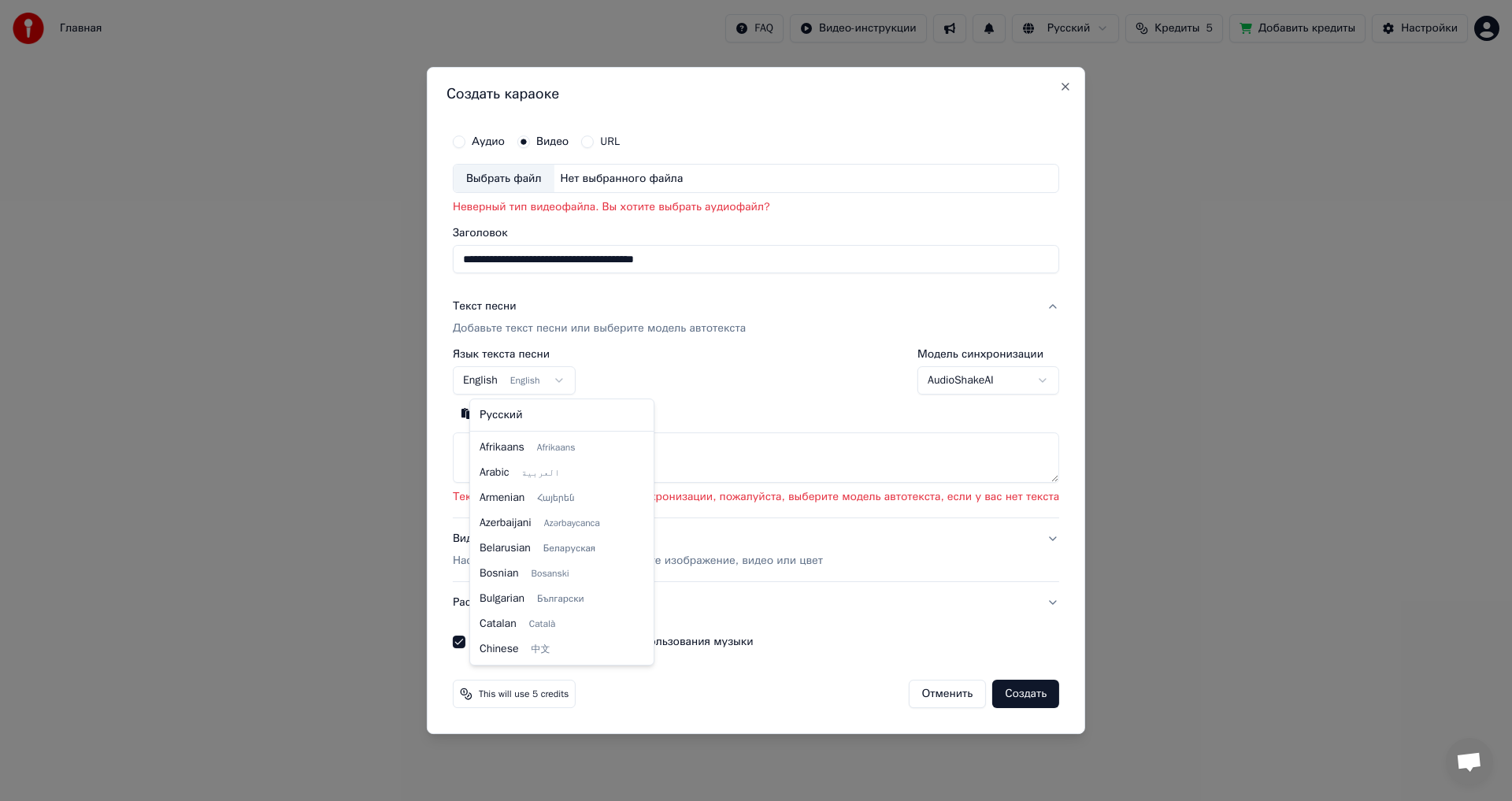 scroll, scrollTop: 126, scrollLeft: 0, axis: vertical 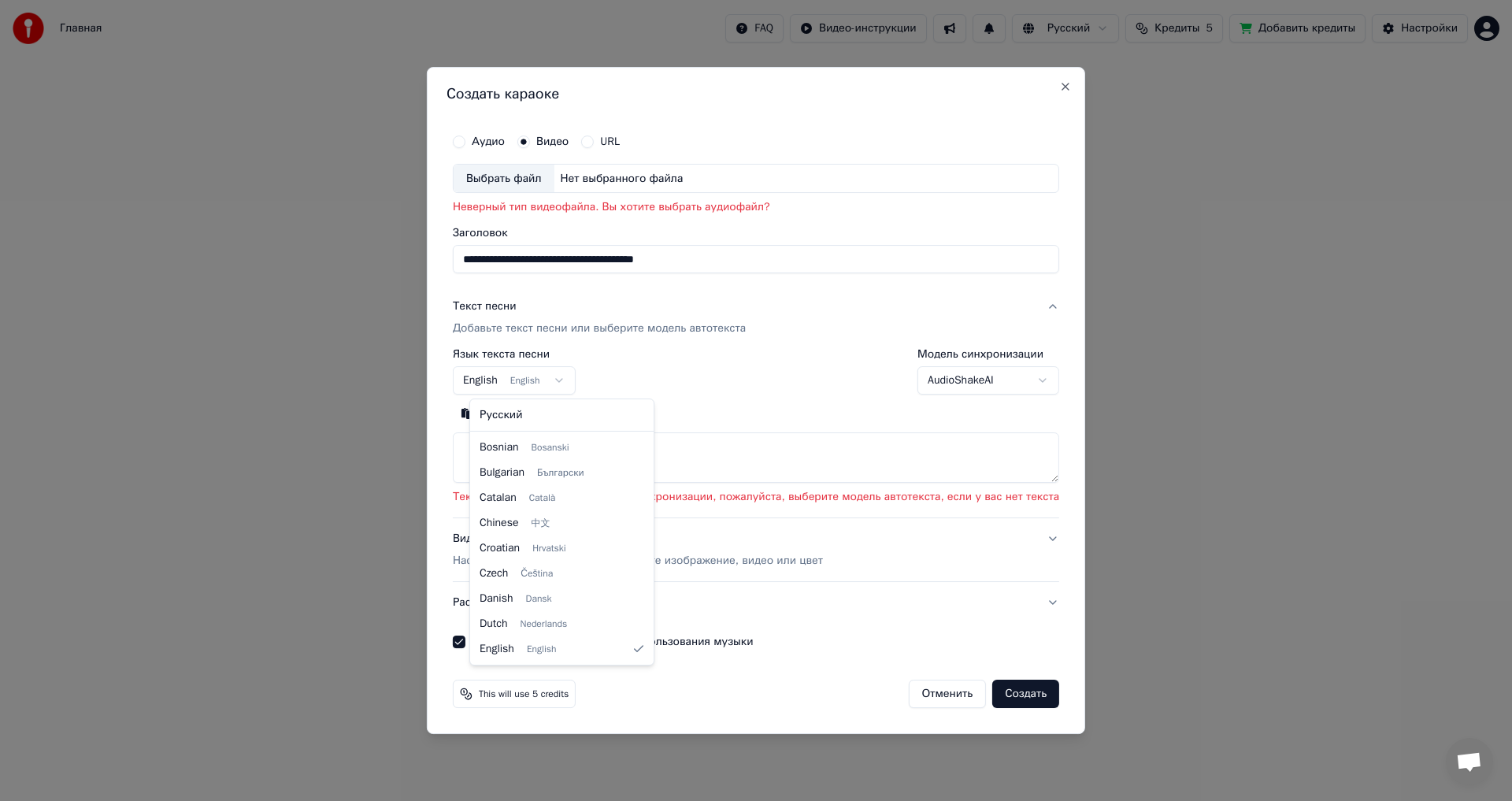 click on "Главная FAQ Видео-инструкции Русский Кредиты 5 Добавить кредиты Настройки Добро пожаловать в Youka Смотреть видео-инструкцию Библиотека Получите доступ и управляйте всеми караоке-треками, которые вы создали. Редактируйте, организуйте и совершенствуйте свои проекты. Создать караоке Создайте караоке из аудио- или видеофайлов (MP3, MP4 и других), или вставьте URL, чтобы мгновенно создать караоке-видео с синхронизированными текстами. Создать караоке Аудио Видео URL Выбрать файл Нет выбранного файла Неверный тип видеофайла. Вы хотите выбрать аудиофайл? Заголовок ***" at bounding box center (756, 302) 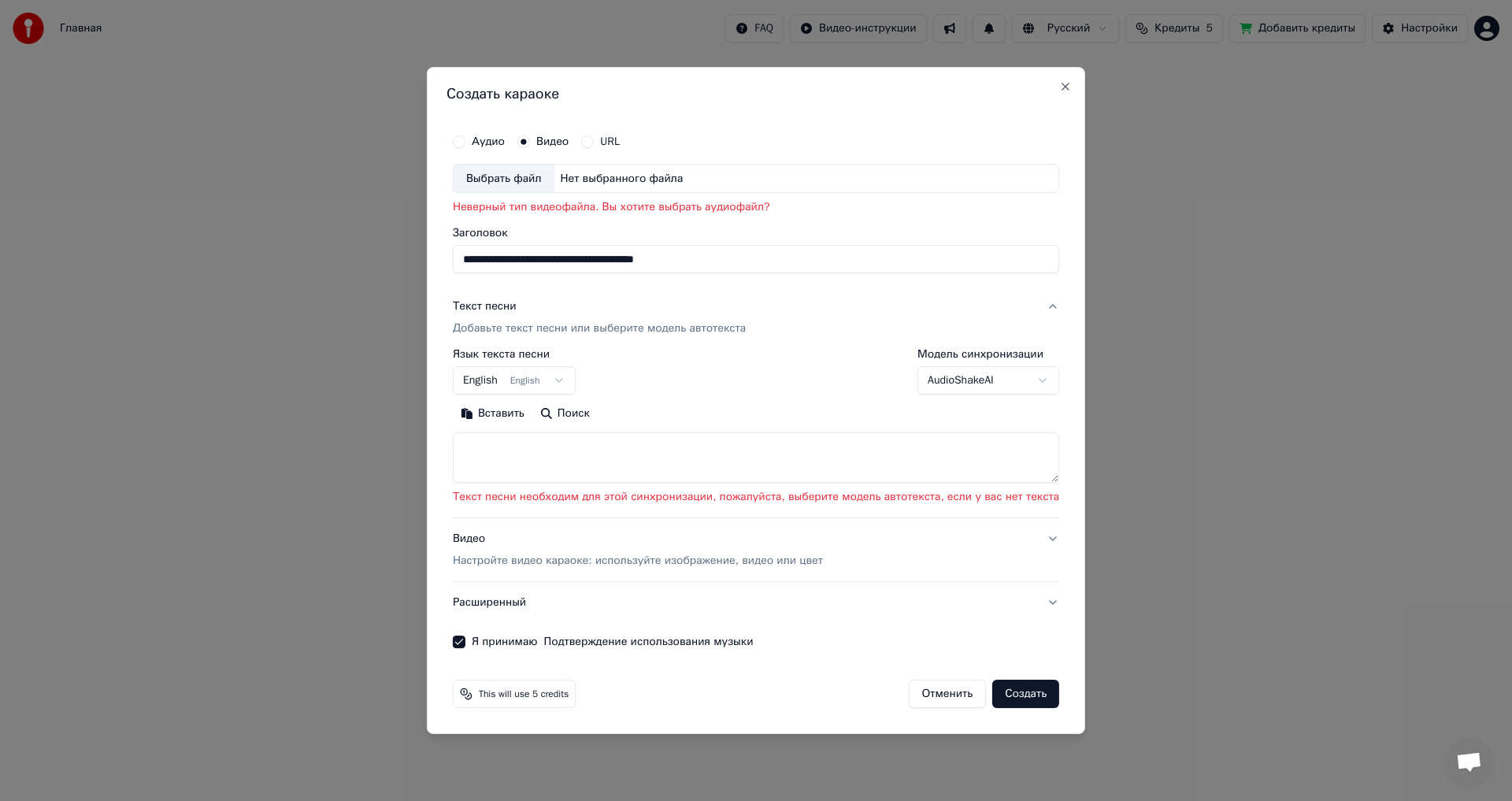 click on "Добавьте текст песни или выберите модель автотекста" at bounding box center (599, 329) 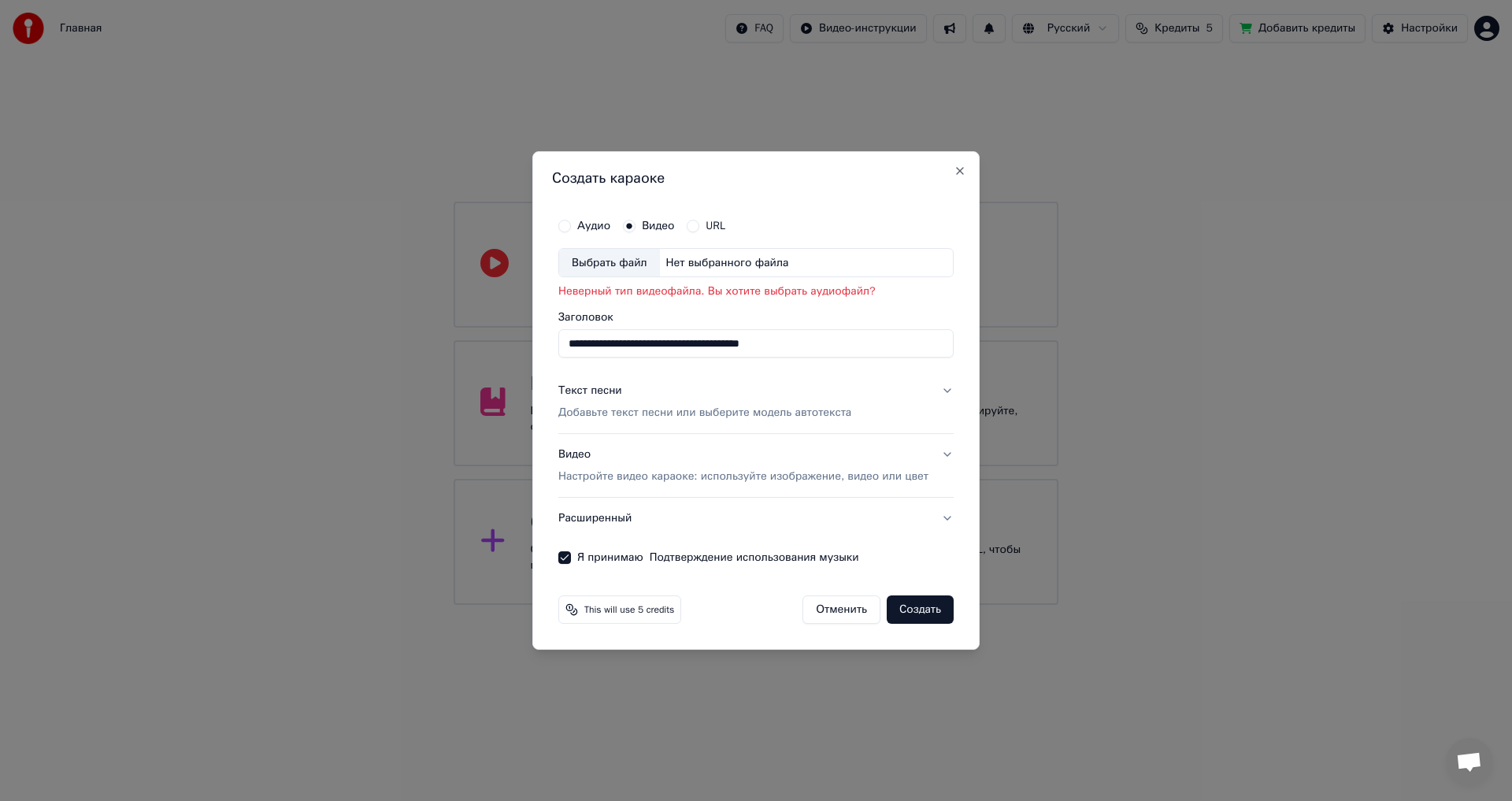 click on "Добавьте текст песни или выберите модель автотекста" at bounding box center (705, 413) 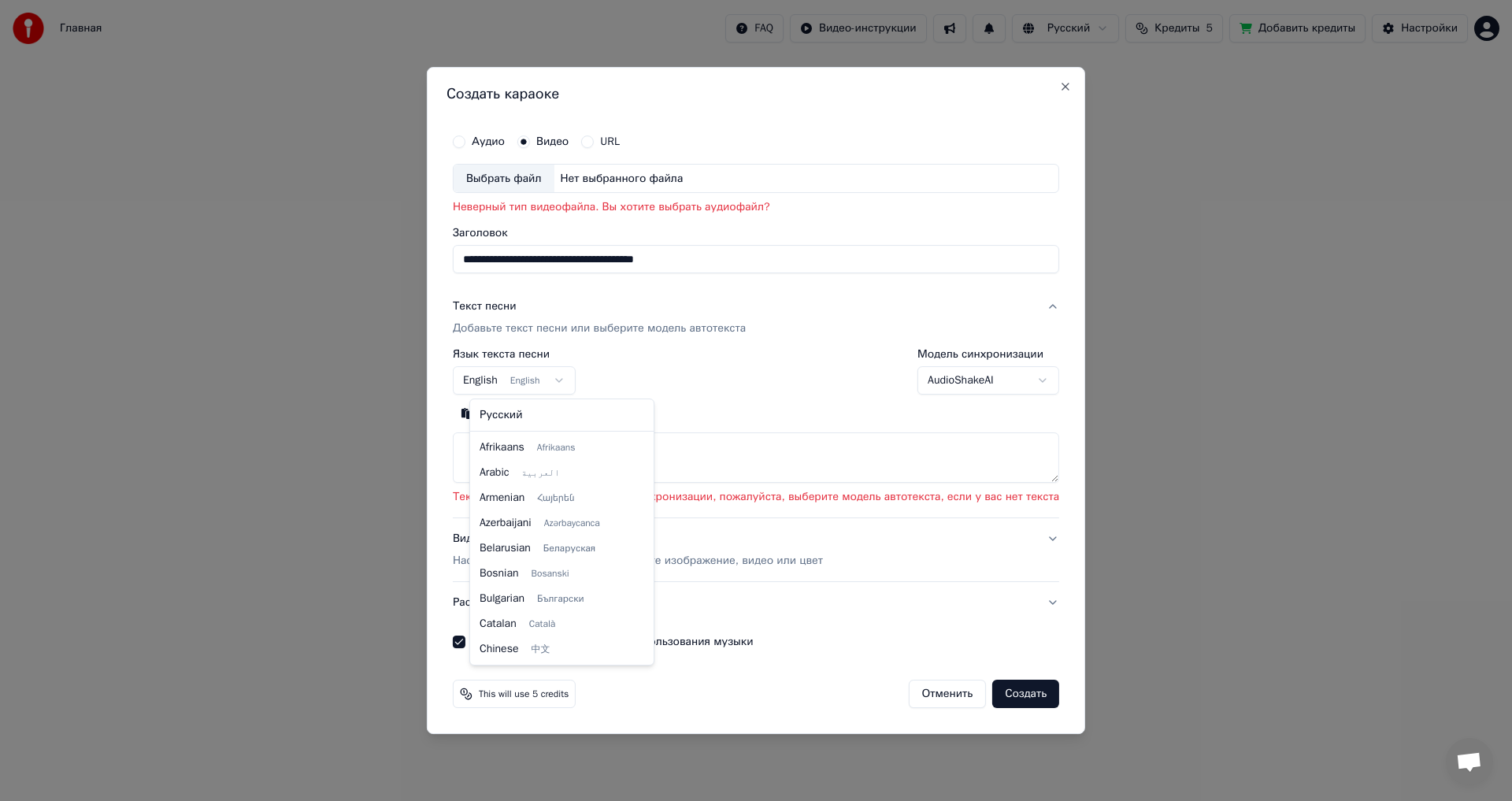 click on "Главная FAQ Видео-инструкции Русский Кредиты 5 Добавить кредиты Настройки Добро пожаловать в Youka Смотреть видео-инструкцию Библиотека Получите доступ и управляйте всеми караоке-треками, которые вы создали. Редактируйте, организуйте и совершенствуйте свои проекты. Создать караоке Создайте караоке из аудио- или видеофайлов (MP3, MP4 и других), или вставьте URL, чтобы мгновенно создать караоке-видео с синхронизированными текстами. Создать караоке Аудио Видео URL Выбрать файл Нет выбранного файла Неверный тип видеофайла. Вы хотите выбрать аудиофайл? Заголовок ***" at bounding box center (756, 302) 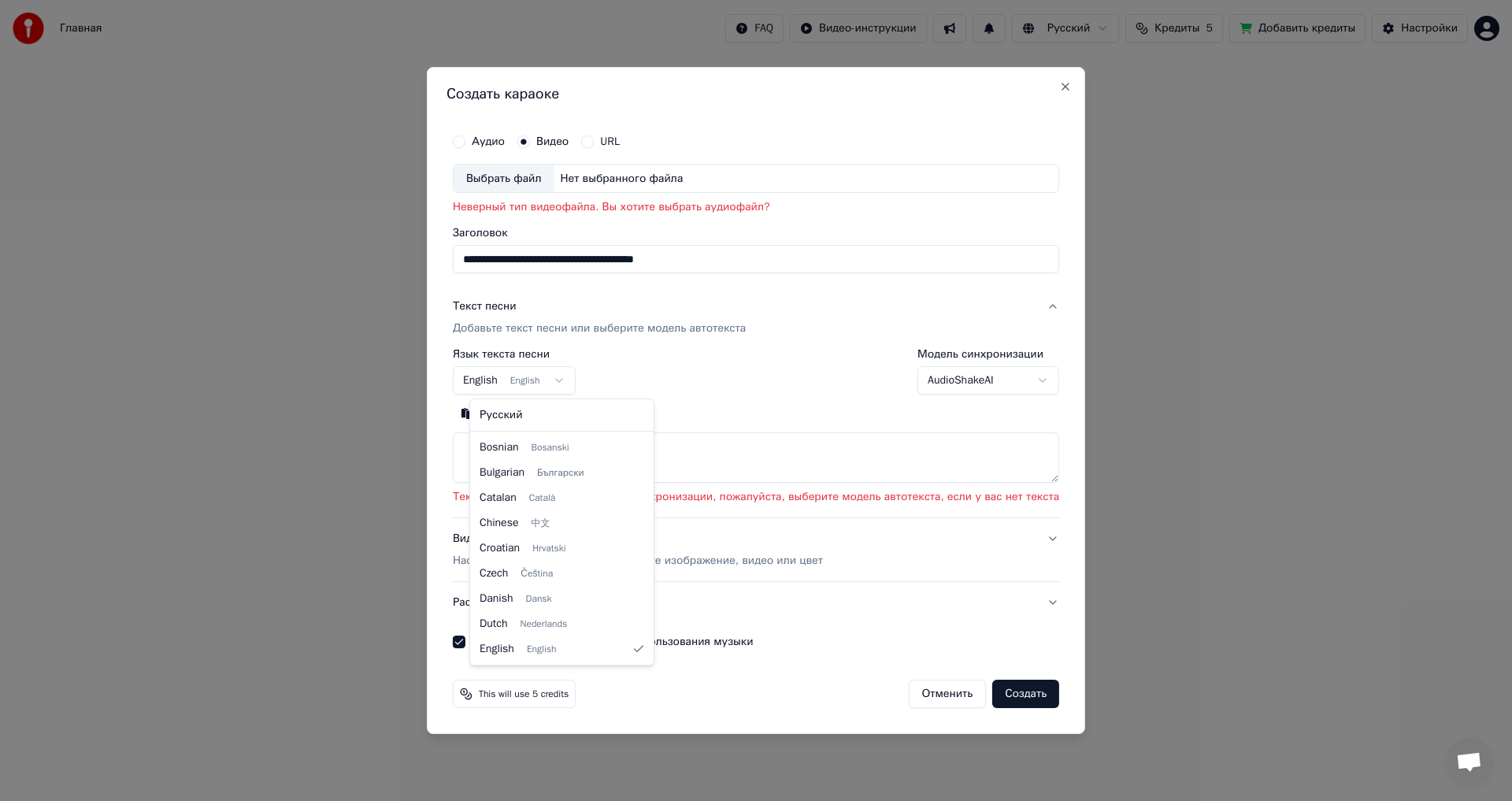 select on "**" 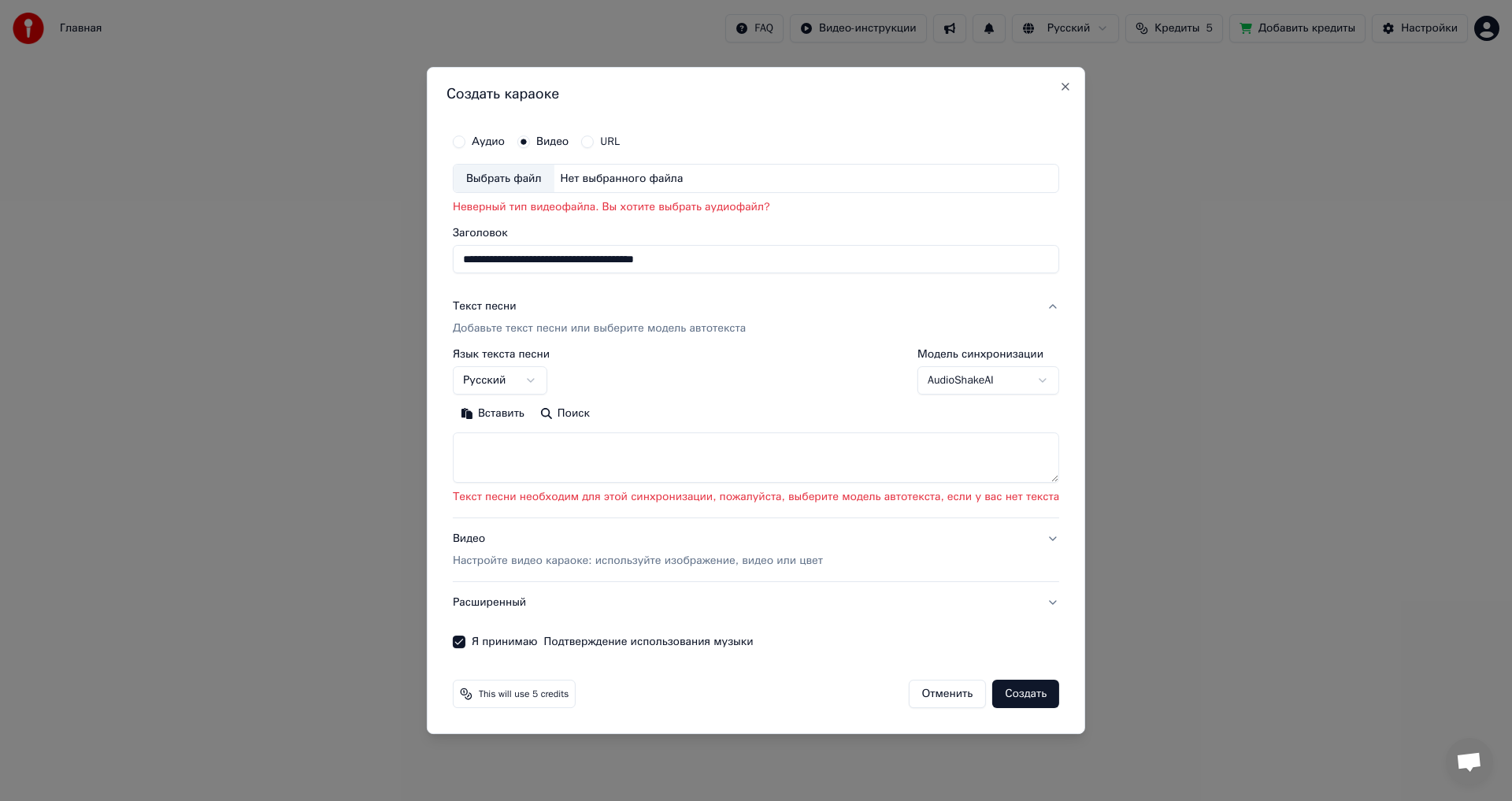click on "Создать" at bounding box center (1025, 694) 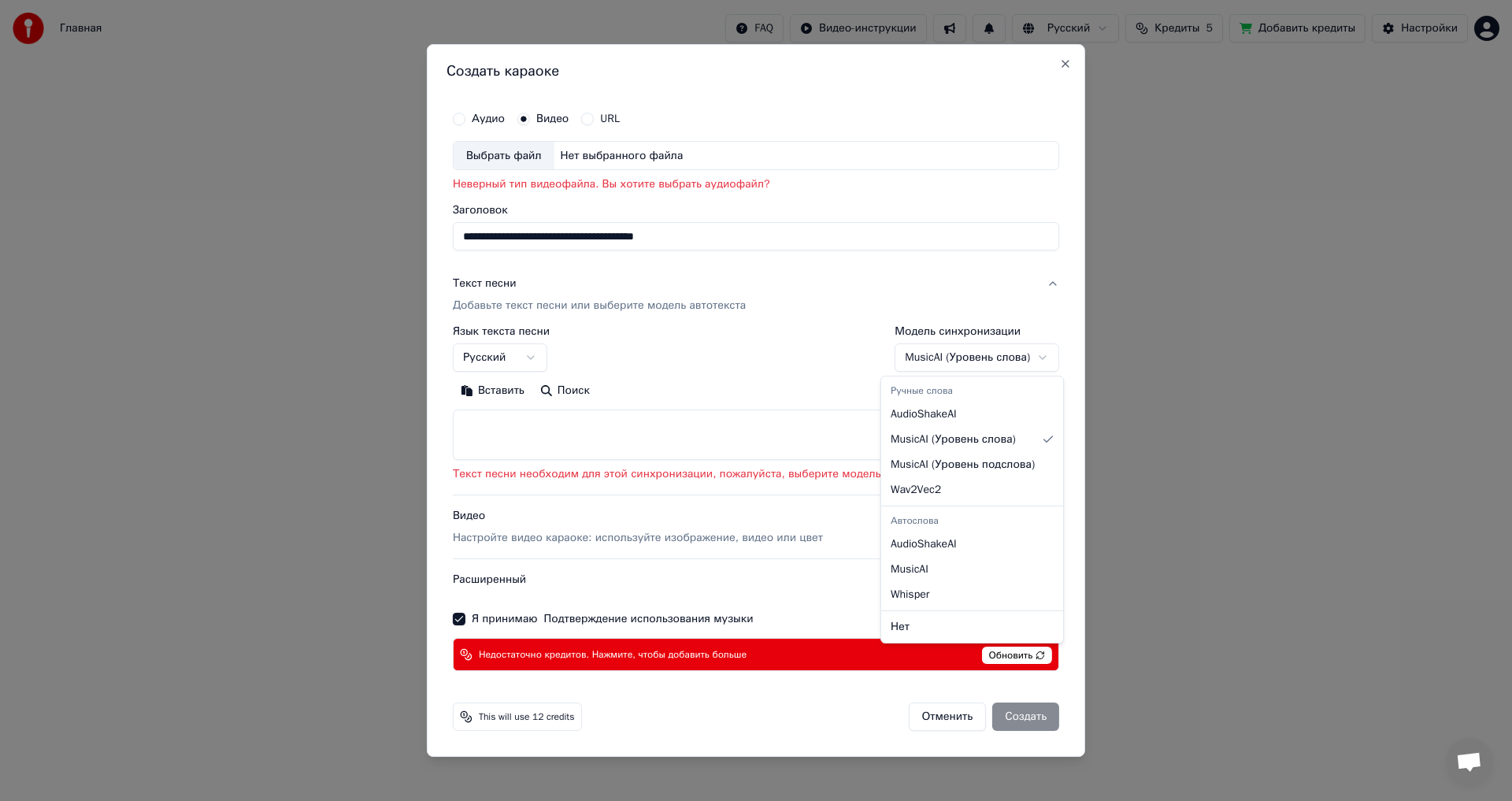 click on "Главная FAQ Видео-инструкции Русский Кредиты 5 Добавить кредиты Настройки Добро пожаловать в Youka Смотреть видео-инструкцию Библиотека Получите доступ и управляйте всеми караоке-треками, которые вы создали. Редактируйте, организуйте и совершенствуйте свои проекты. Создать караоке Создайте караоке из аудио- или видеофайлов (MP3, MP4 и других), или вставьте URL, чтобы мгновенно создать караоке-видео с синхронизированными текстами. Создать караоке Аудио Видео URL Выбрать файл Нет выбранного файла Неверный тип видеофайла. Вы хотите выбрать аудиофайл? Заголовок ) ***" at bounding box center [756, 302] 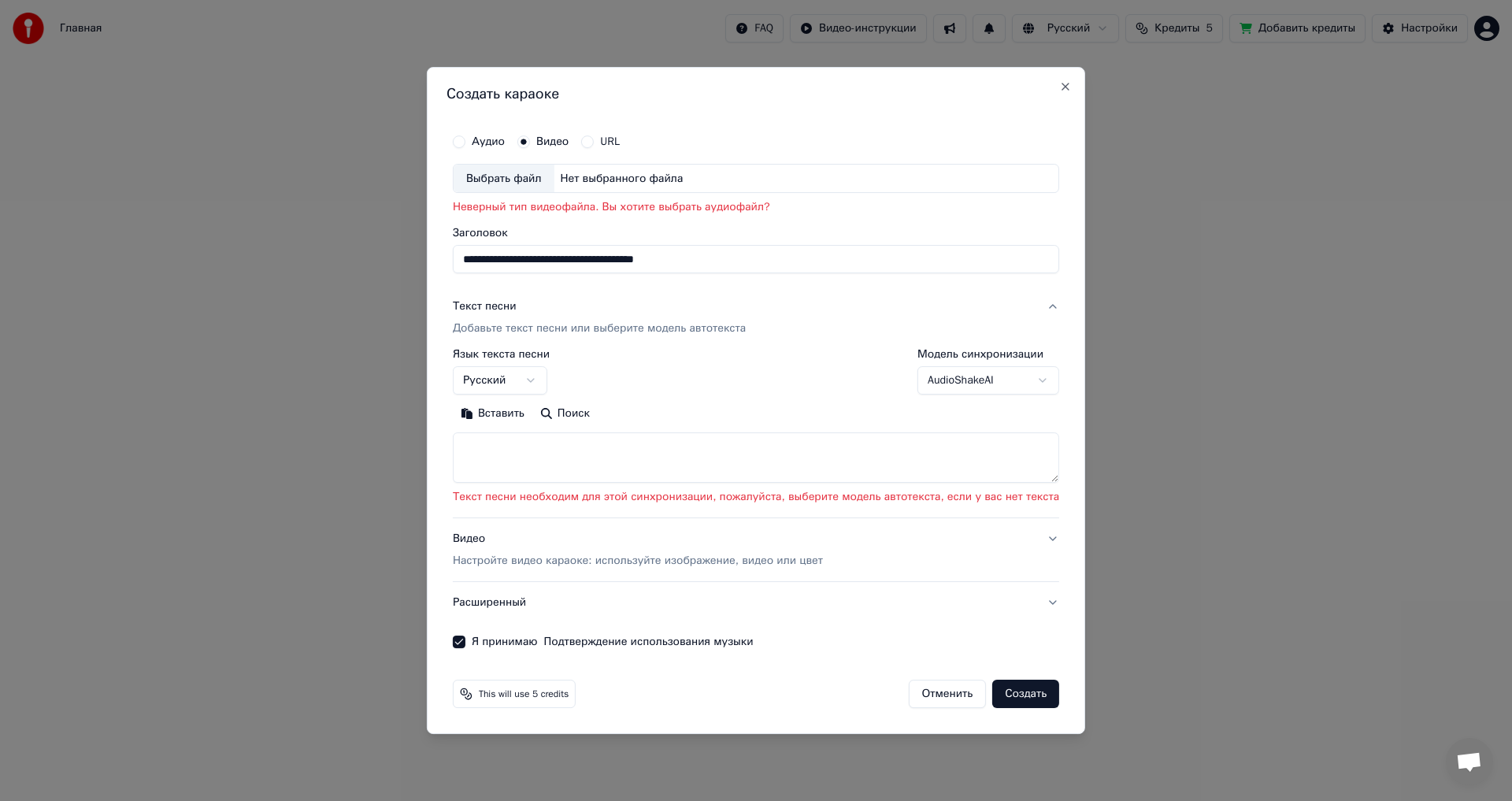 click at bounding box center (756, 458) 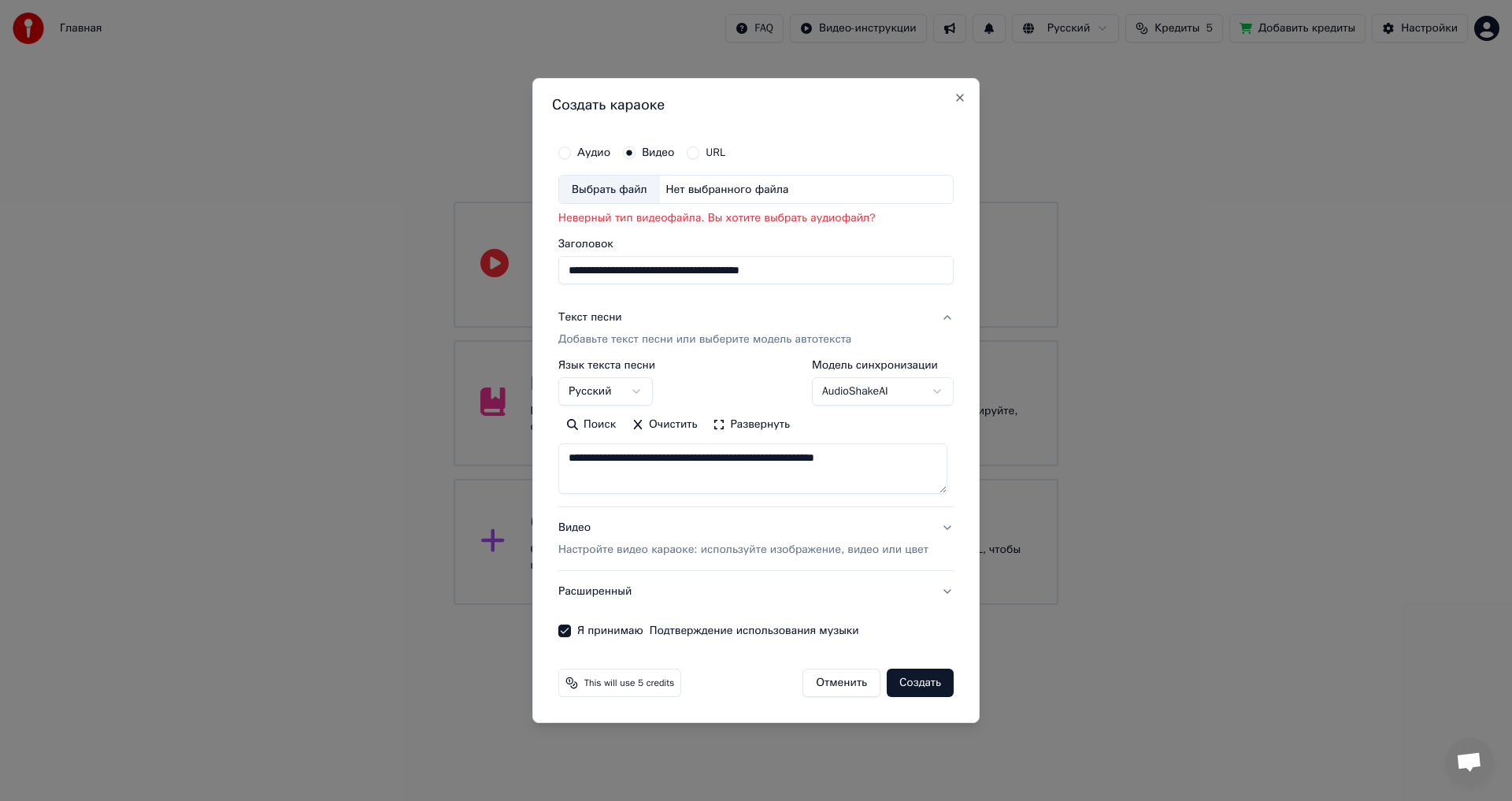 type on "**********" 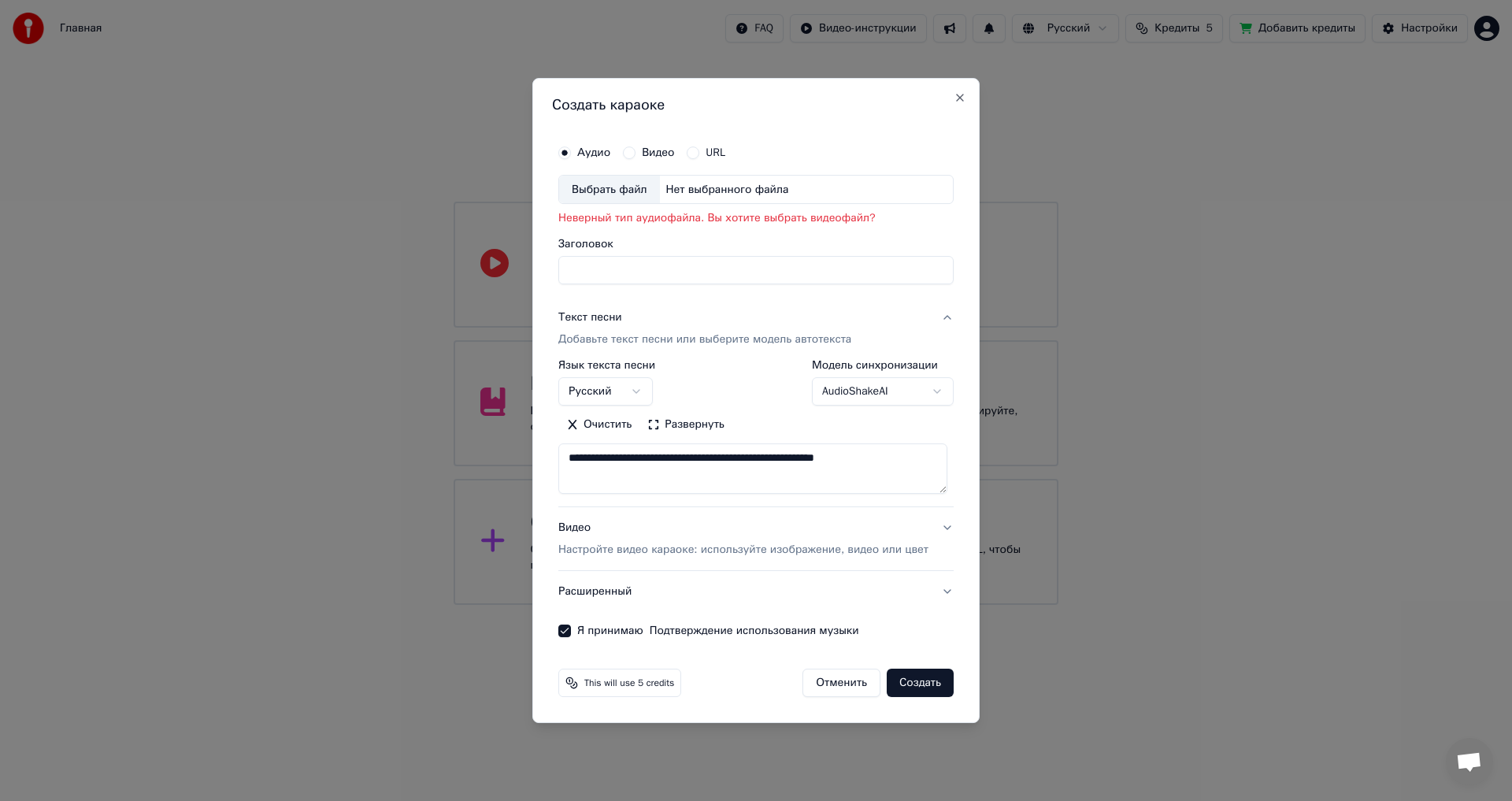 click on "Выбрать файл" at bounding box center [610, 190] 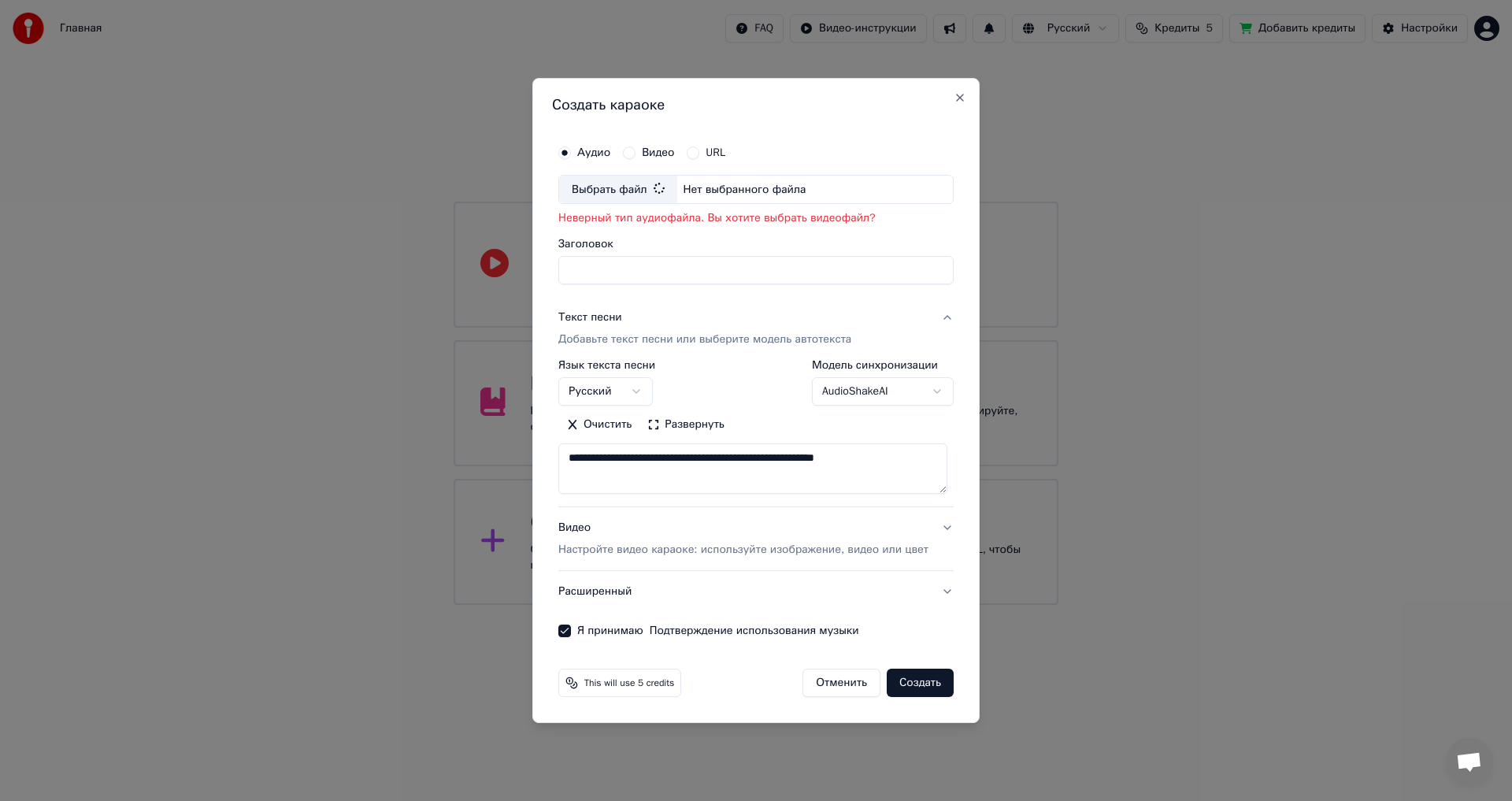 type on "**********" 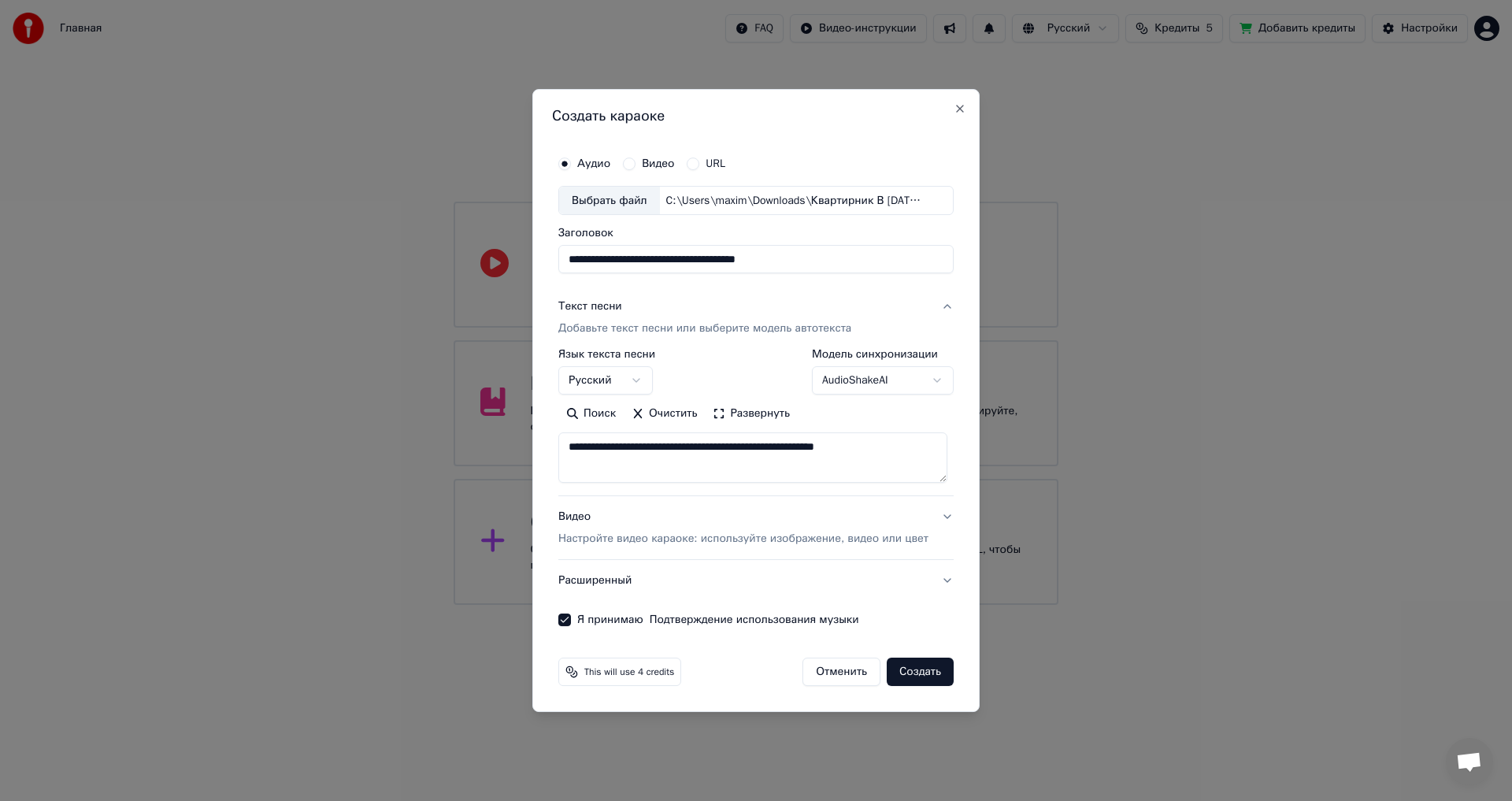 click on "Создать" at bounding box center [920, 672] 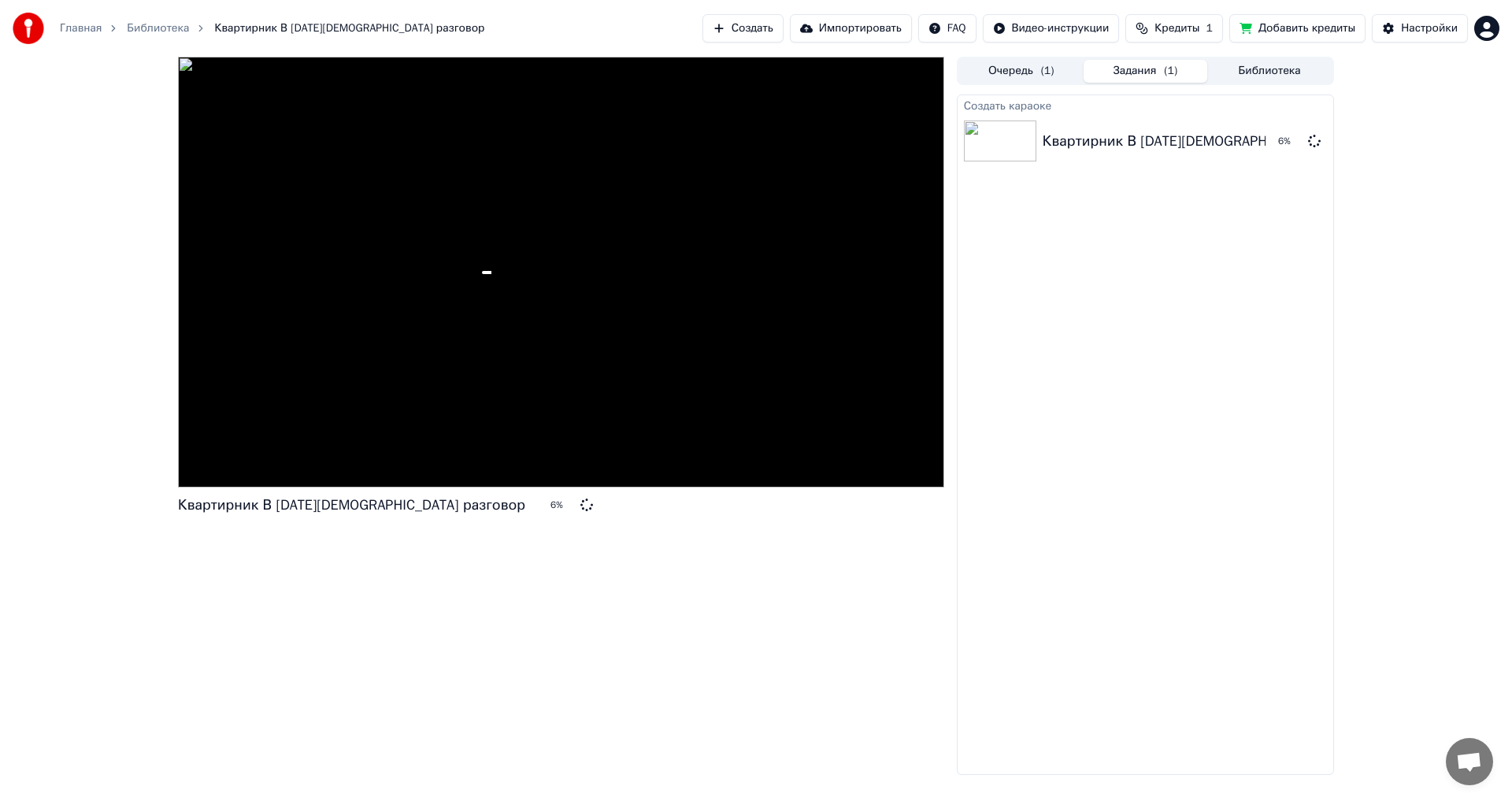 click on "Добавить кредиты" at bounding box center (1297, 28) 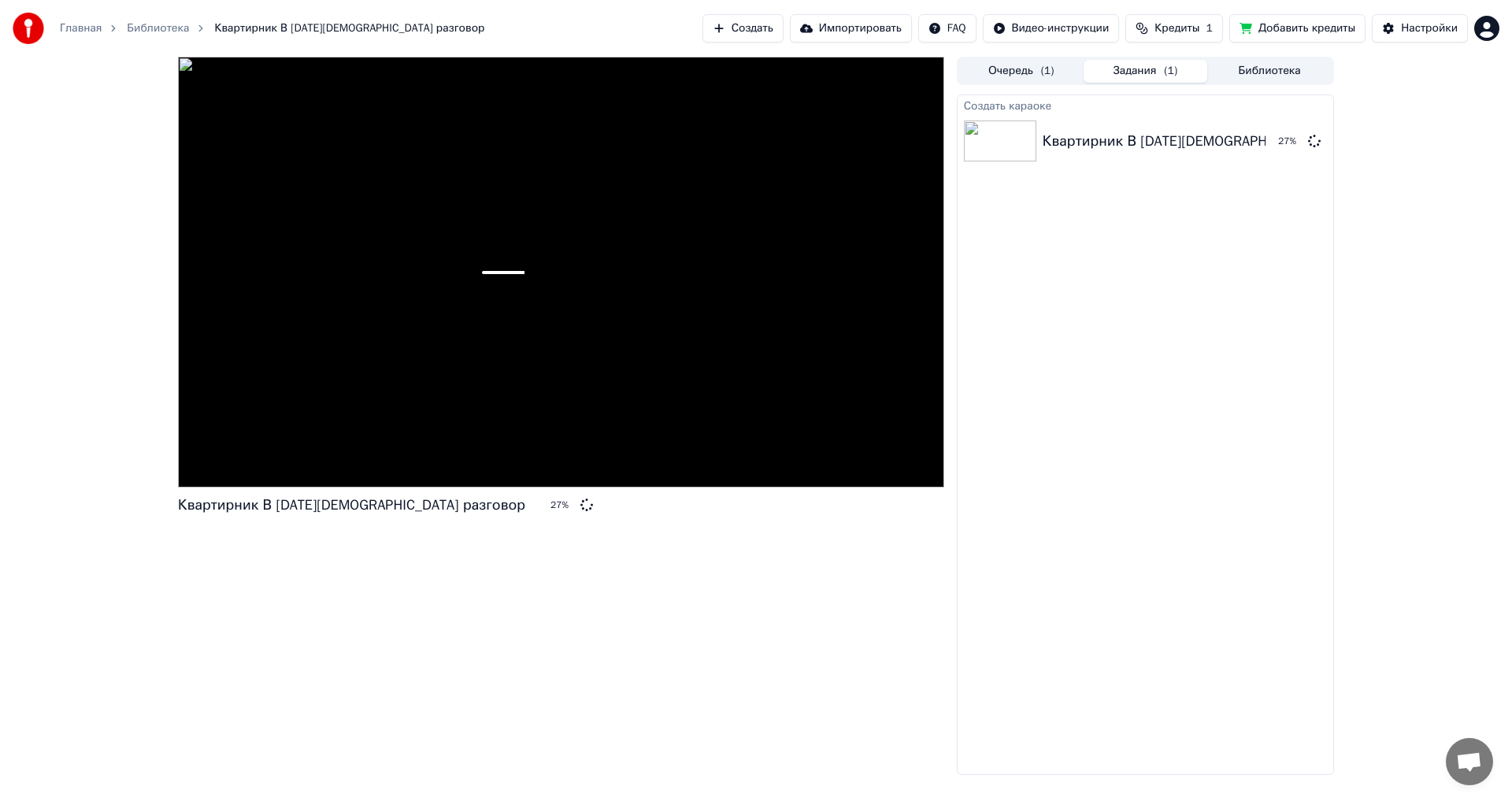 drag, startPoint x: 2, startPoint y: 113, endPoint x: -91, endPoint y: 132, distance: 94.92102 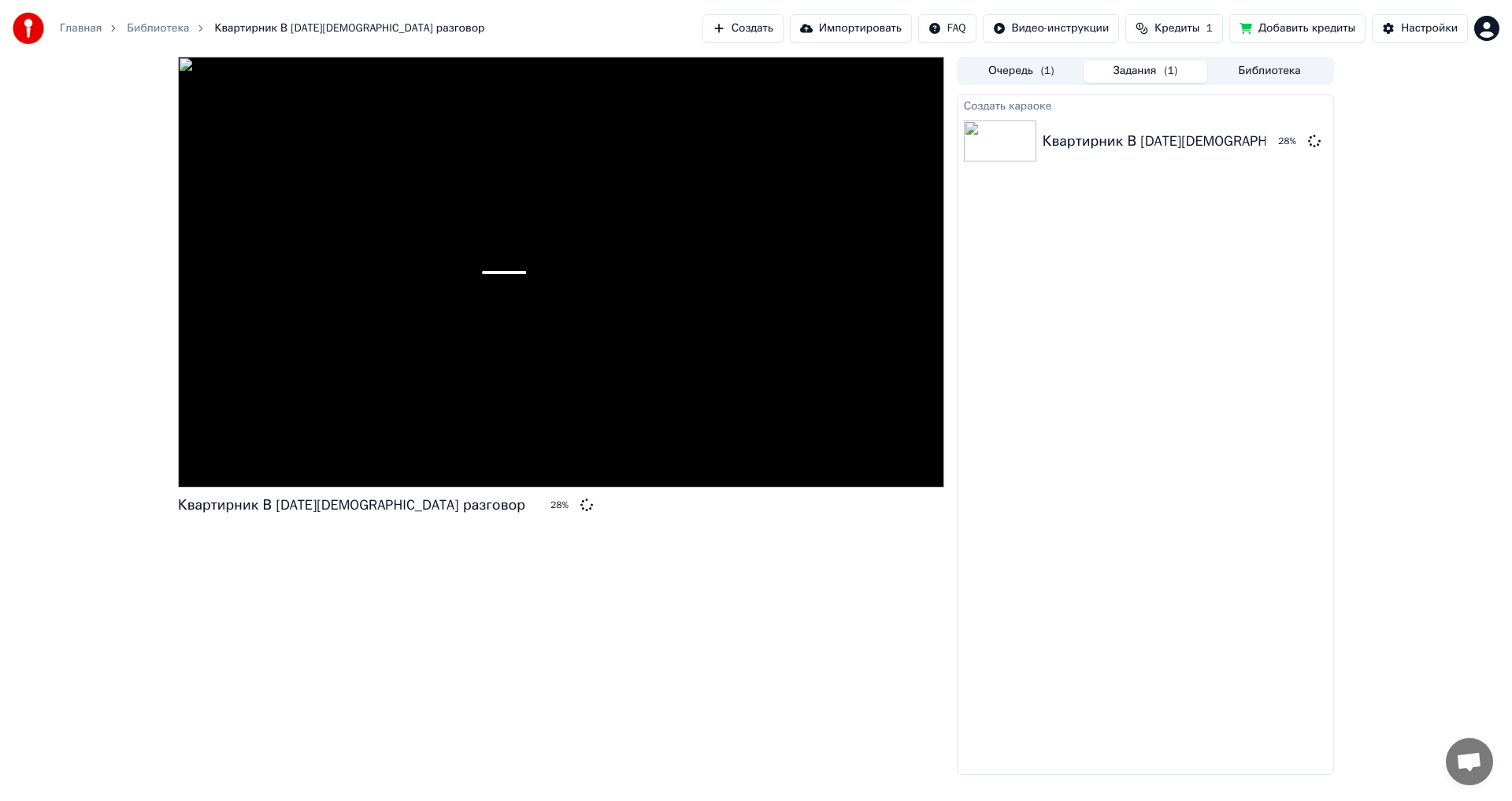 drag, startPoint x: 25, startPoint y: 103, endPoint x: -64, endPoint y: 128, distance: 92.44458 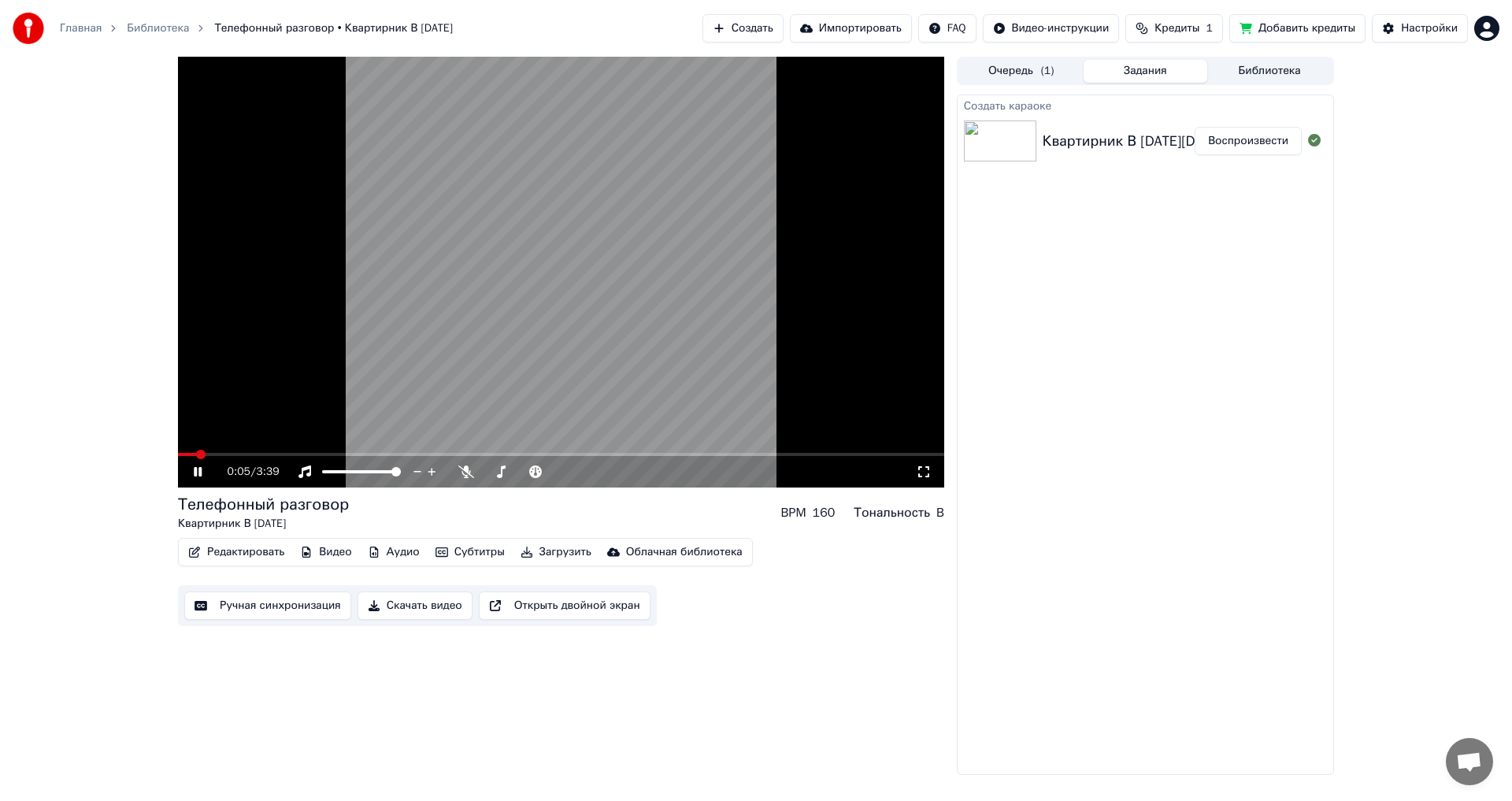 click 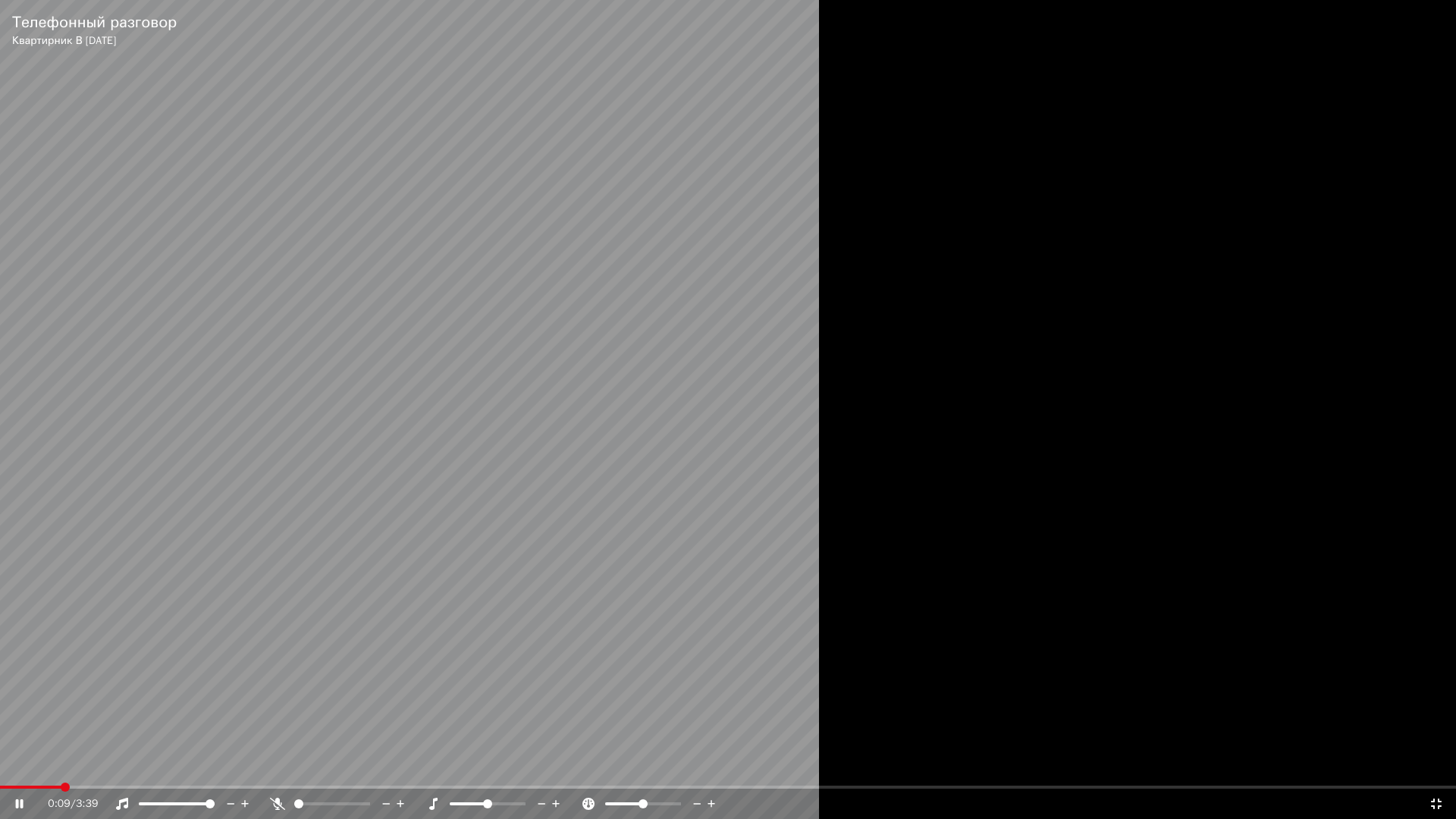 click 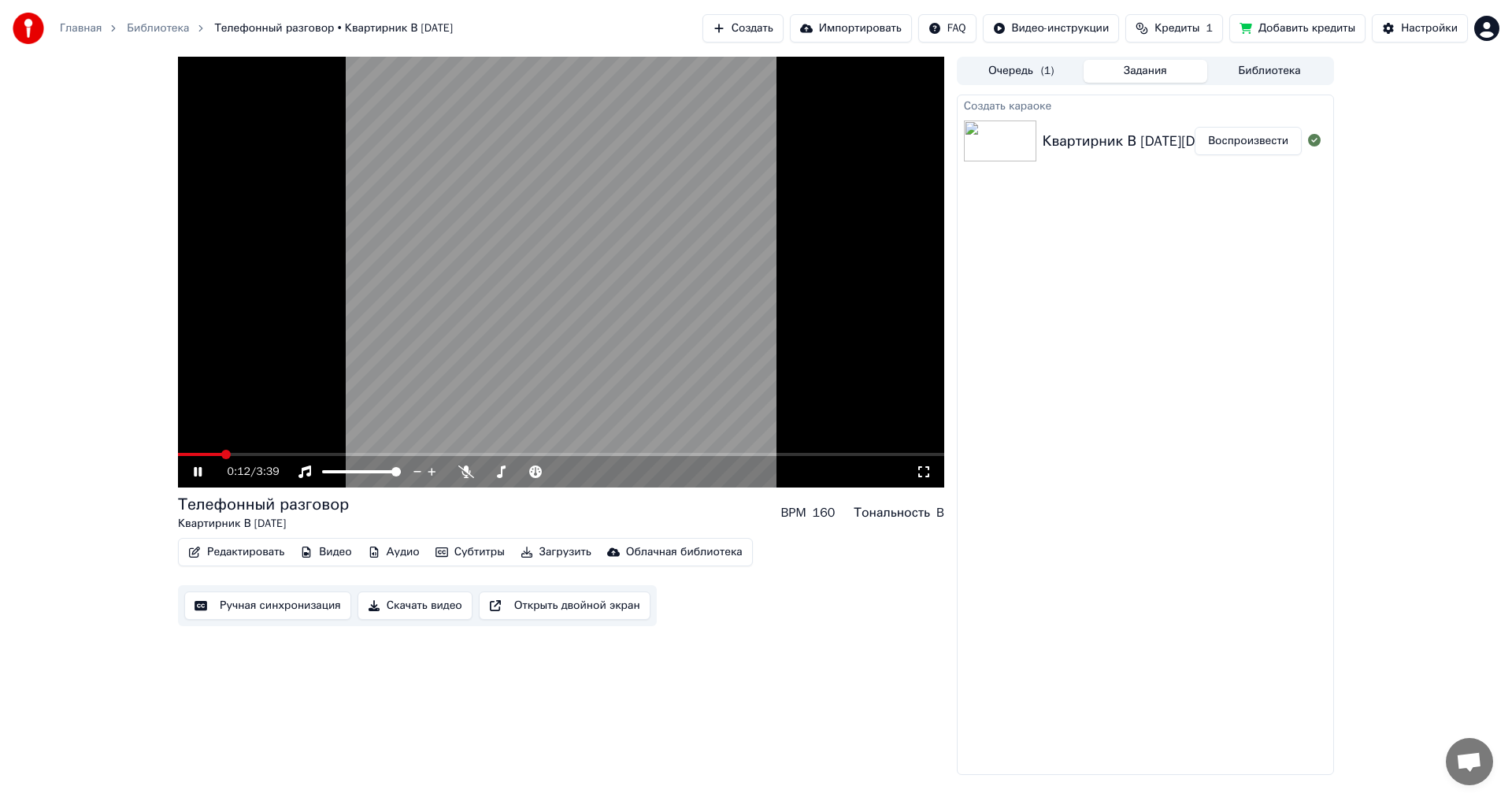 click 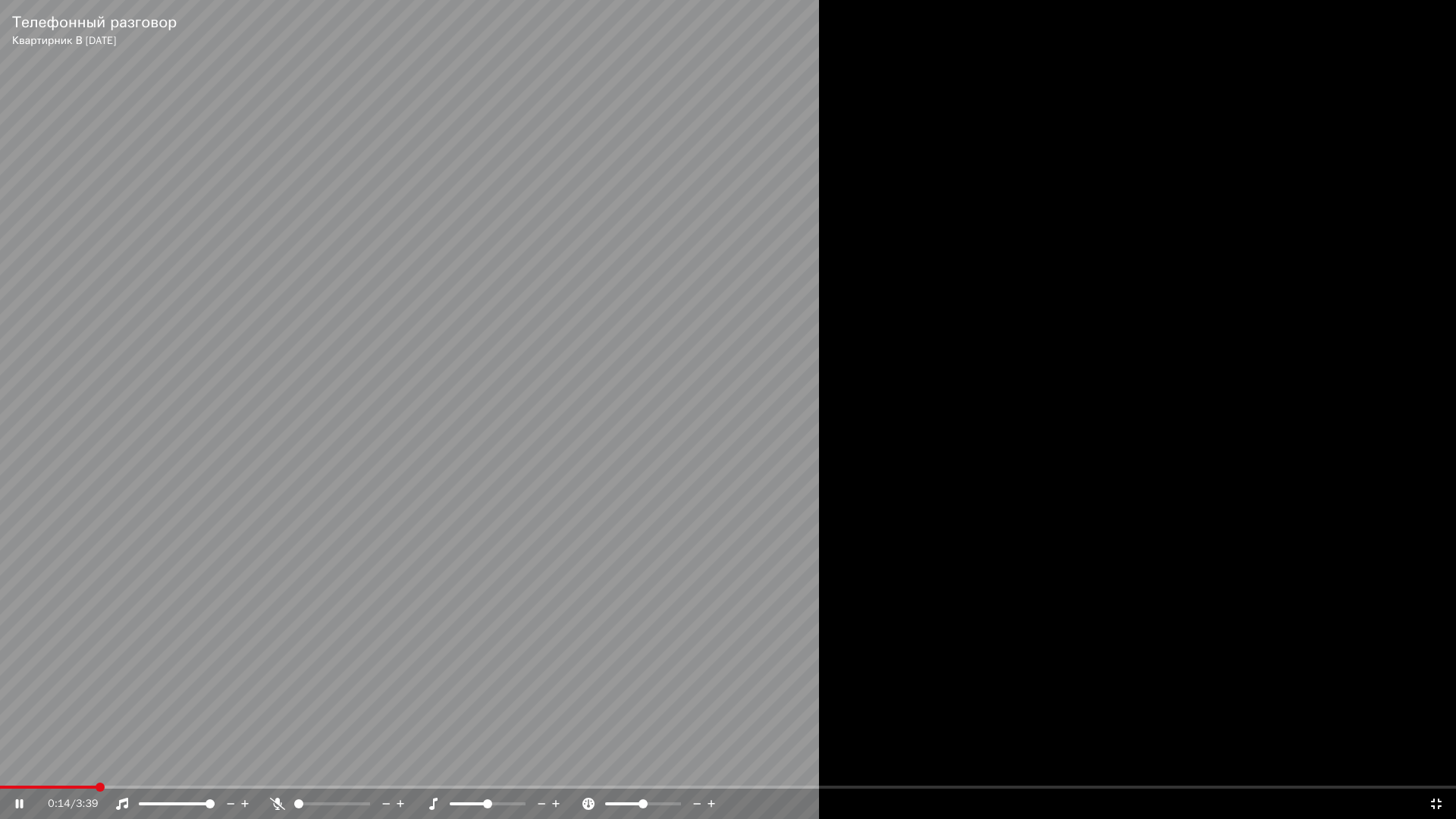 click 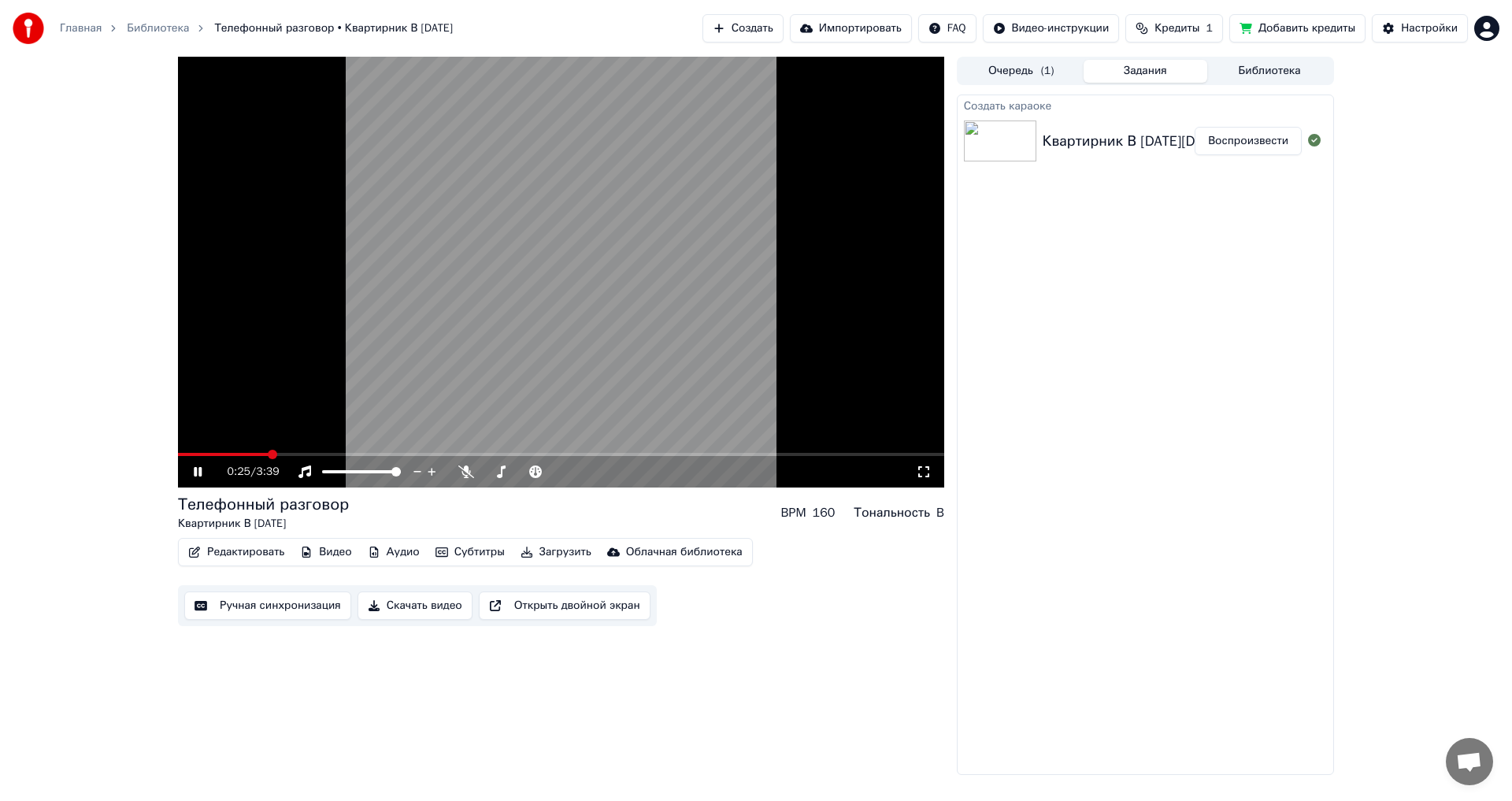 click on "0:25  /  3:39" at bounding box center (561, 472) 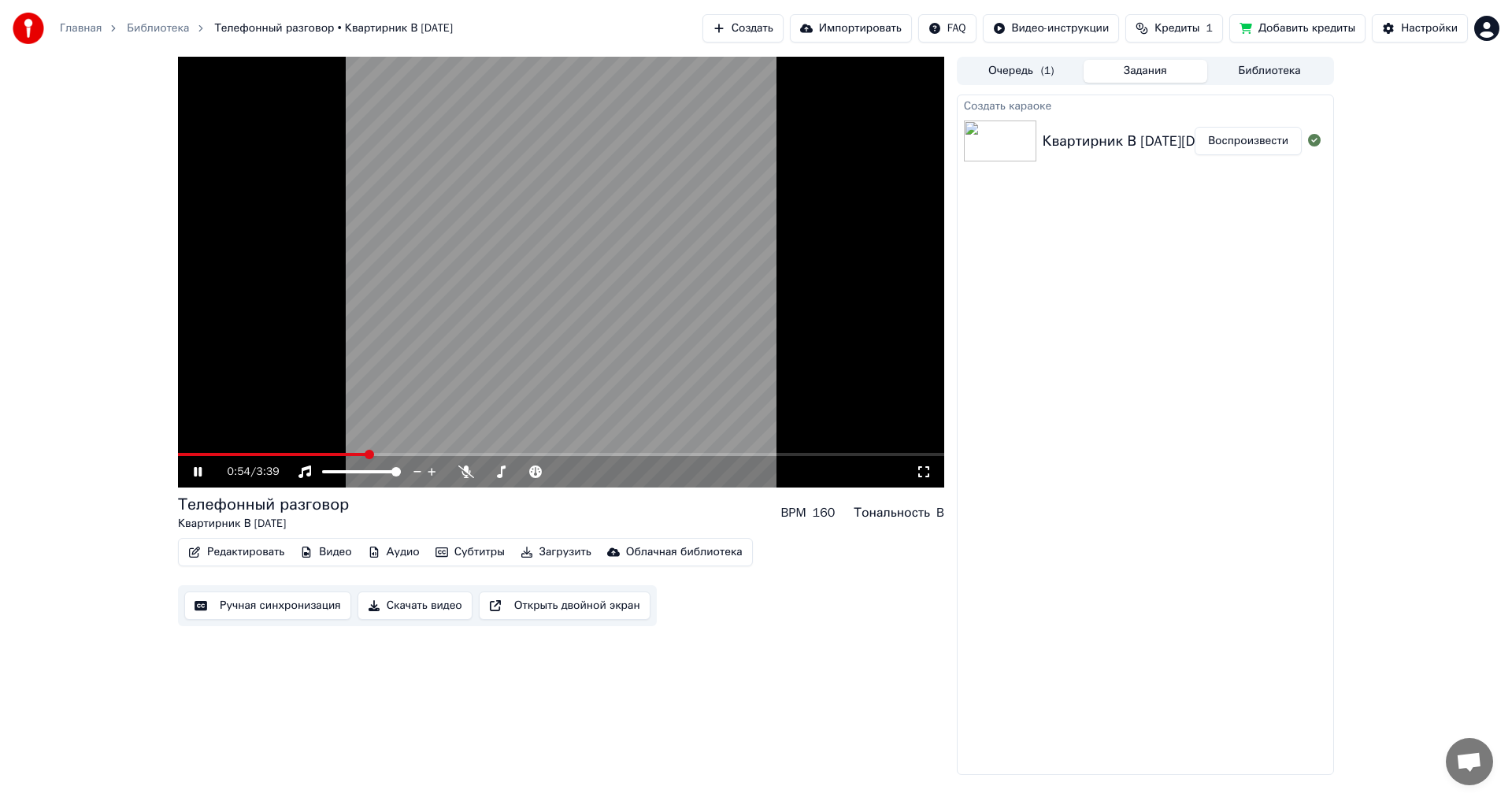 click at bounding box center (561, 454) 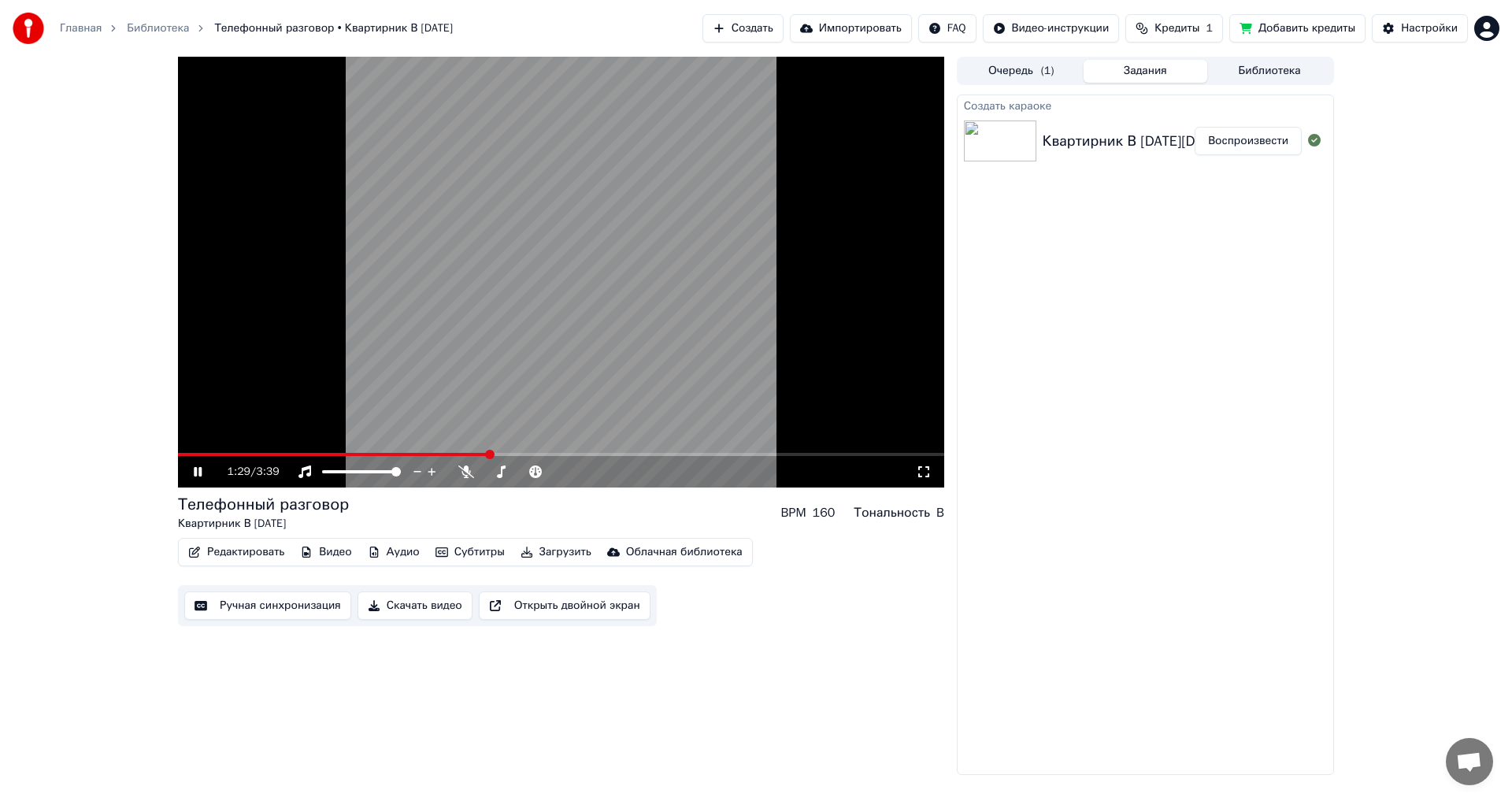 click at bounding box center [561, 454] 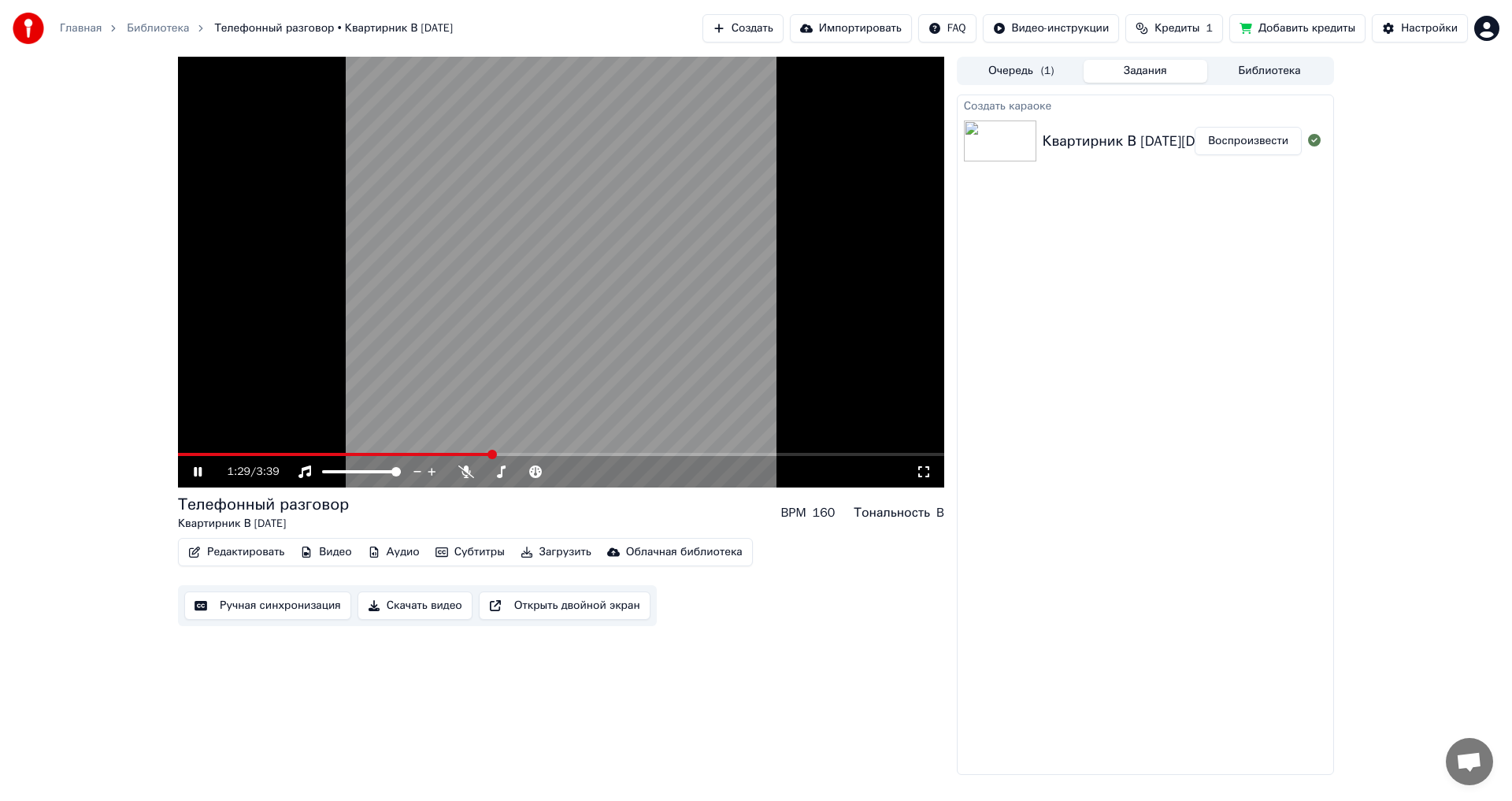 click at bounding box center (561, 454) 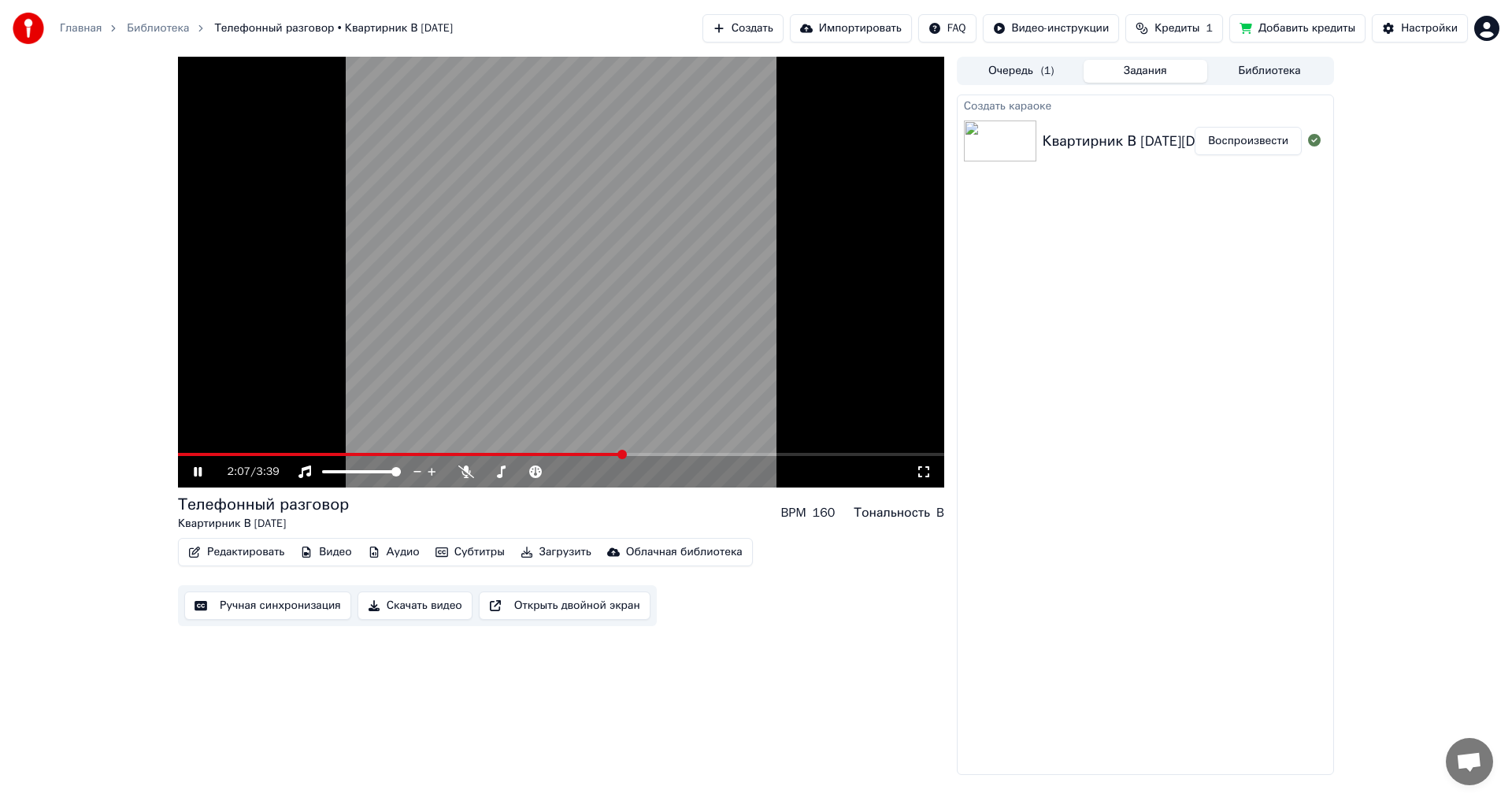 click at bounding box center [561, 454] 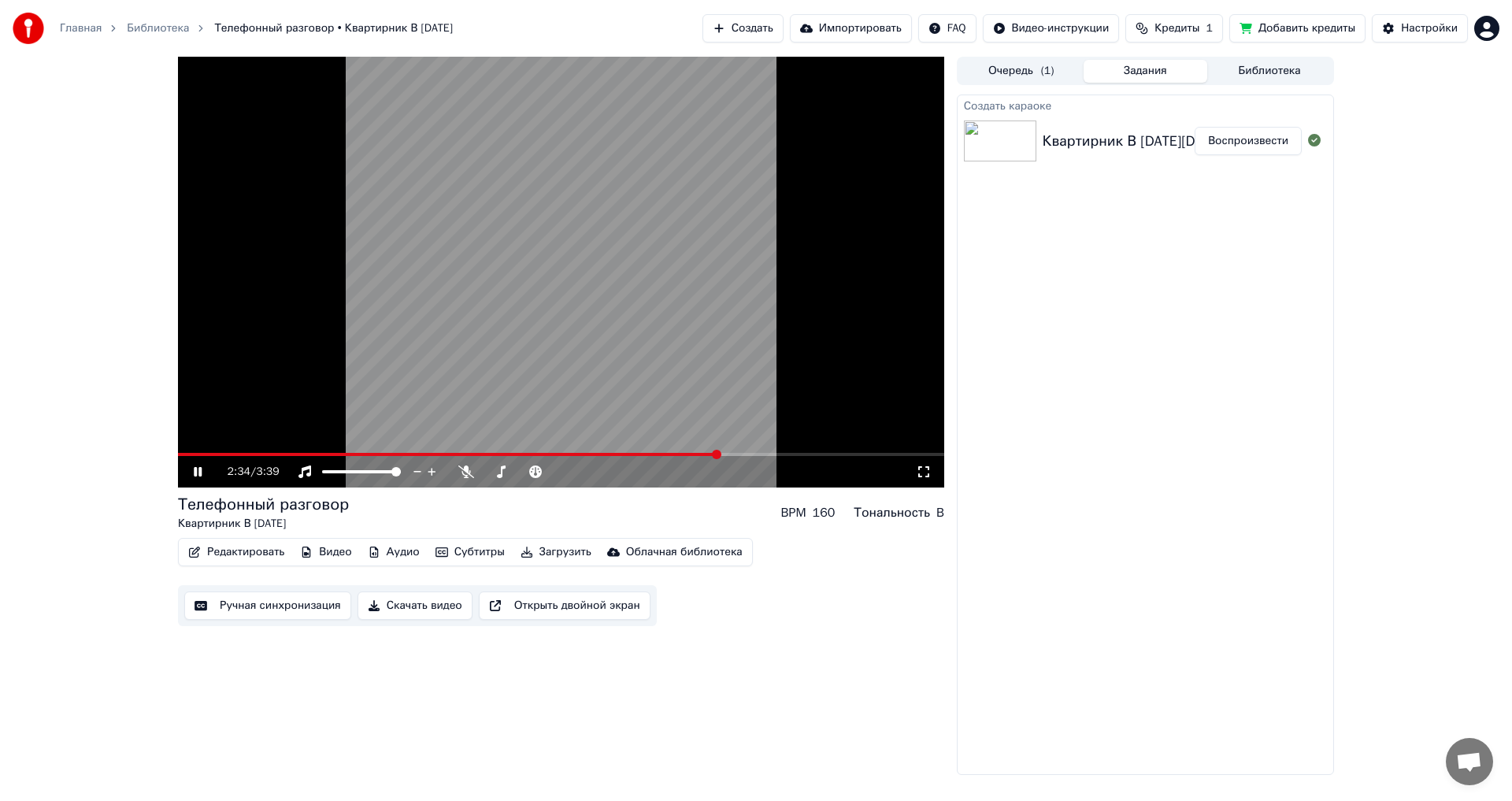 click at bounding box center [561, 454] 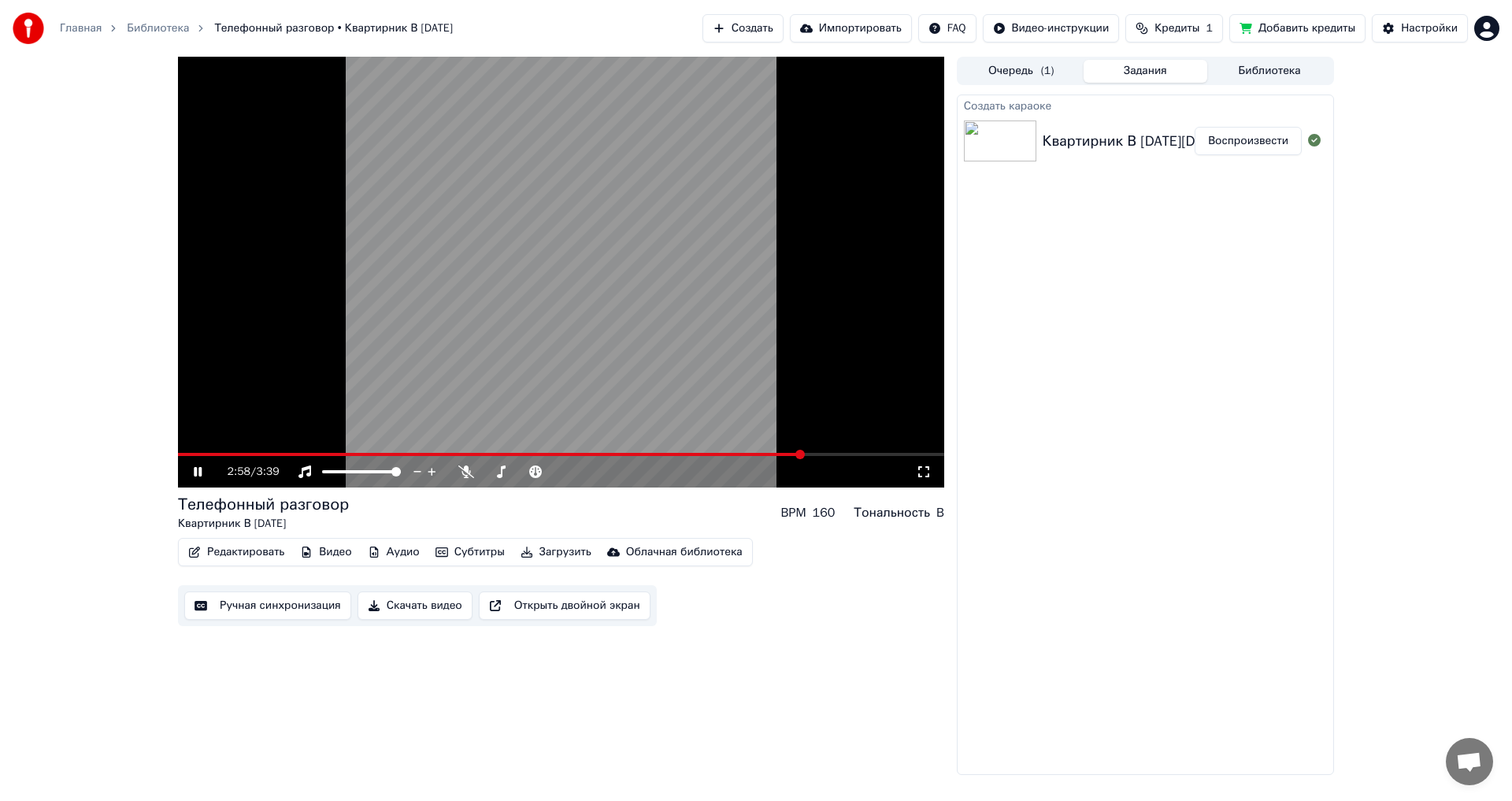 click 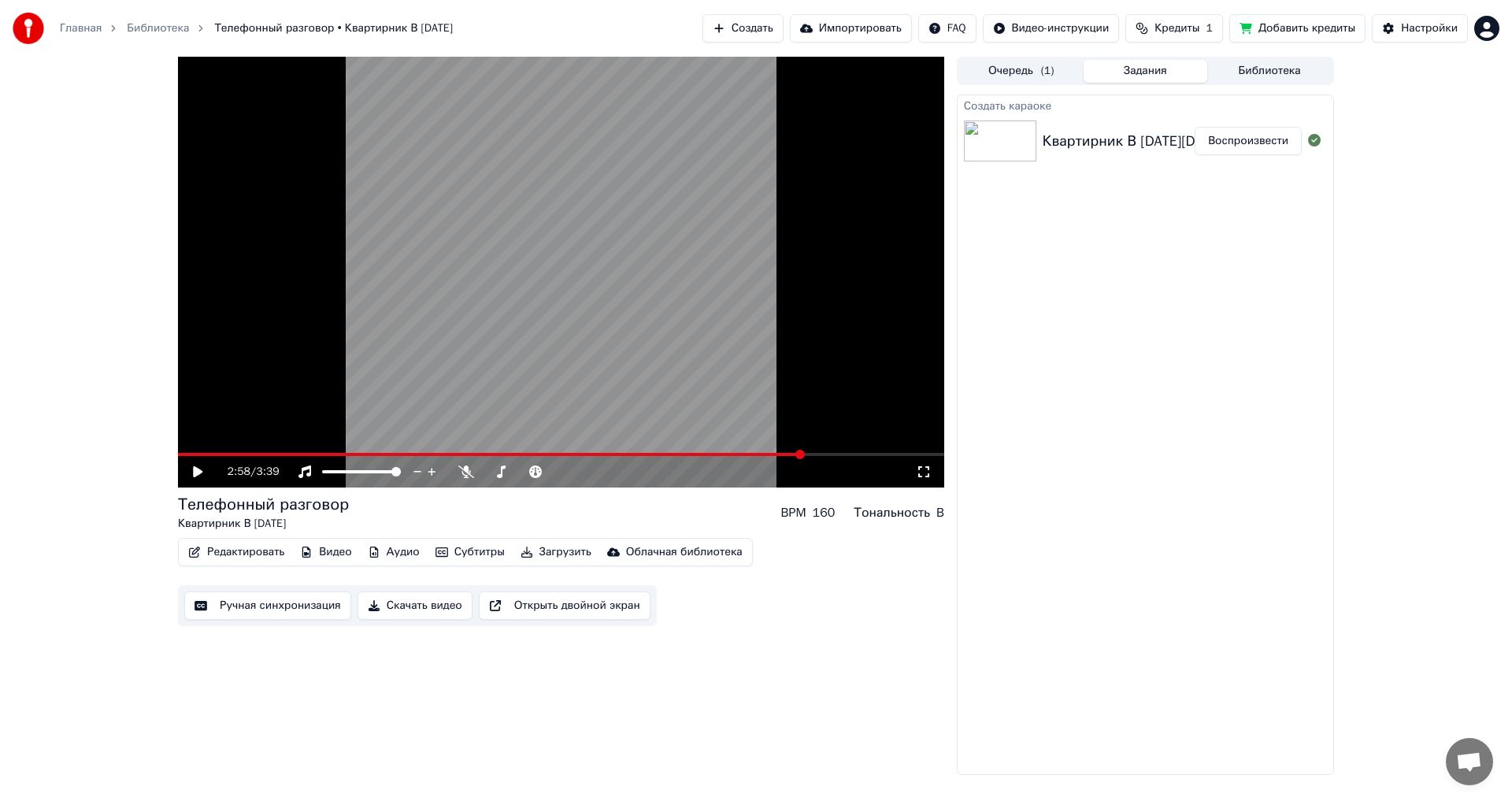 click on "Редактировать" at bounding box center [236, 552] 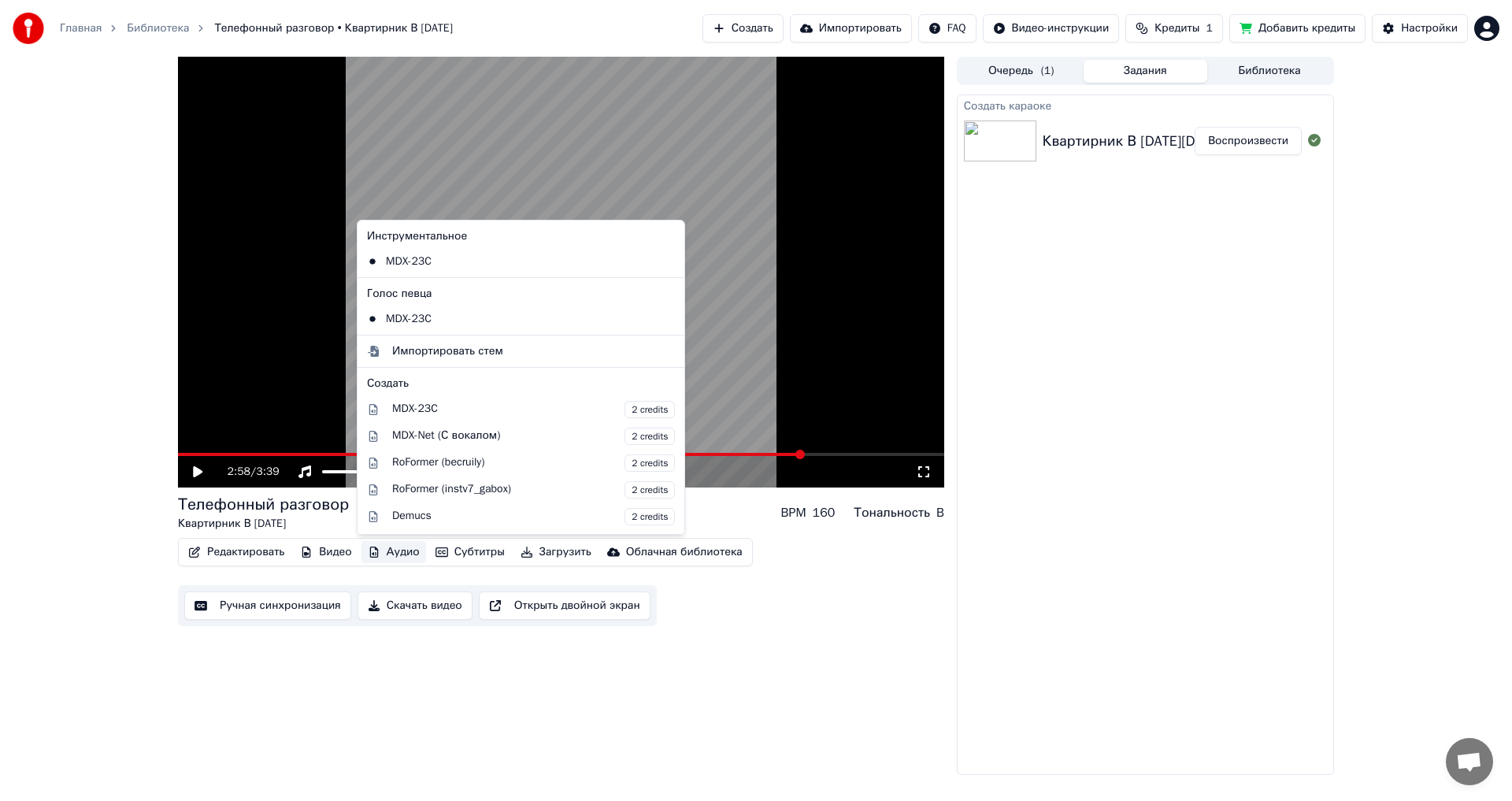 click on "Создать караоке Квартирник В [DATE][DEMOGRAPHIC_DATA] разговор Воспроизвести" at bounding box center (1145, 435) 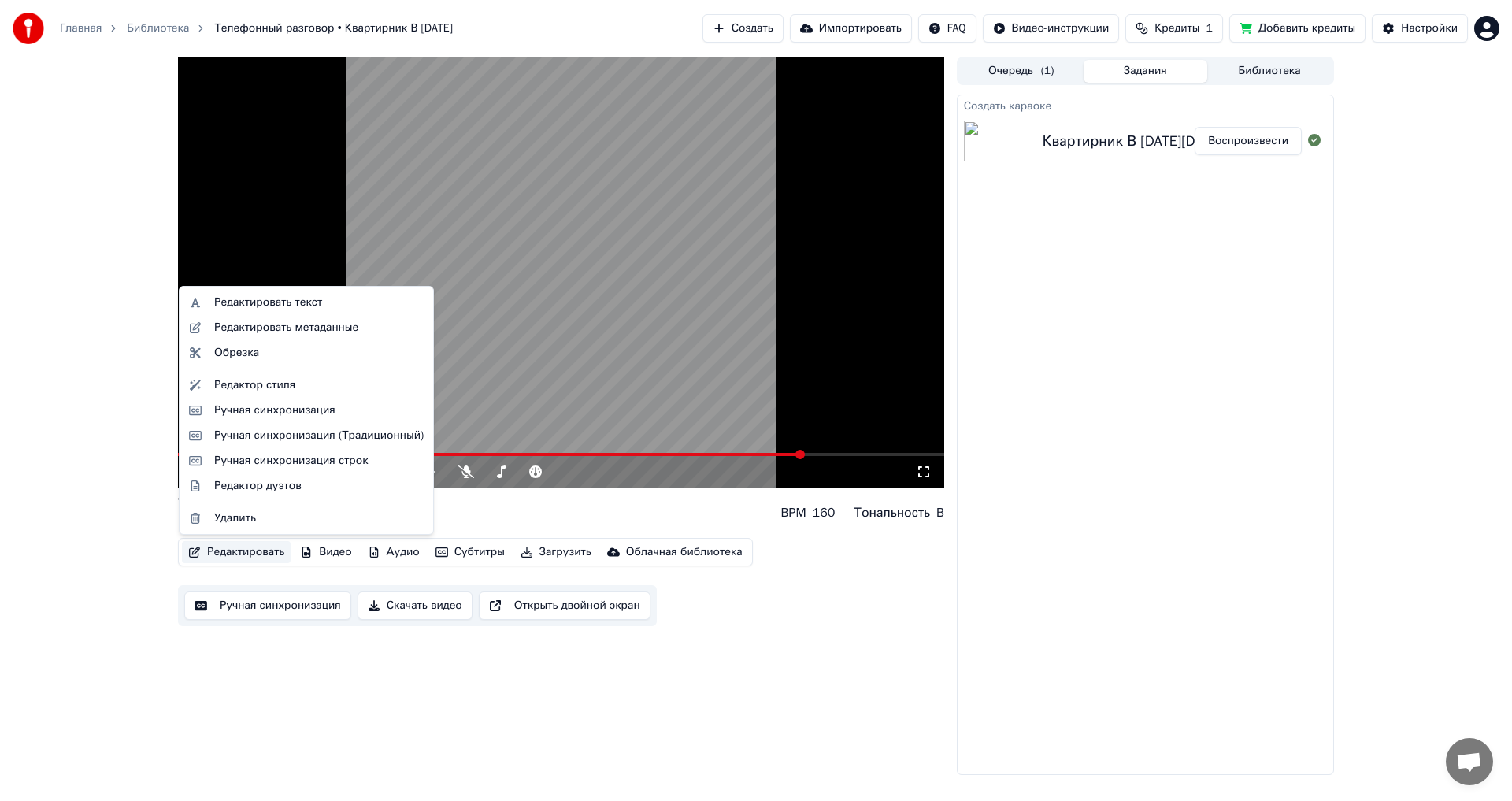 click on "Редактировать" at bounding box center [236, 552] 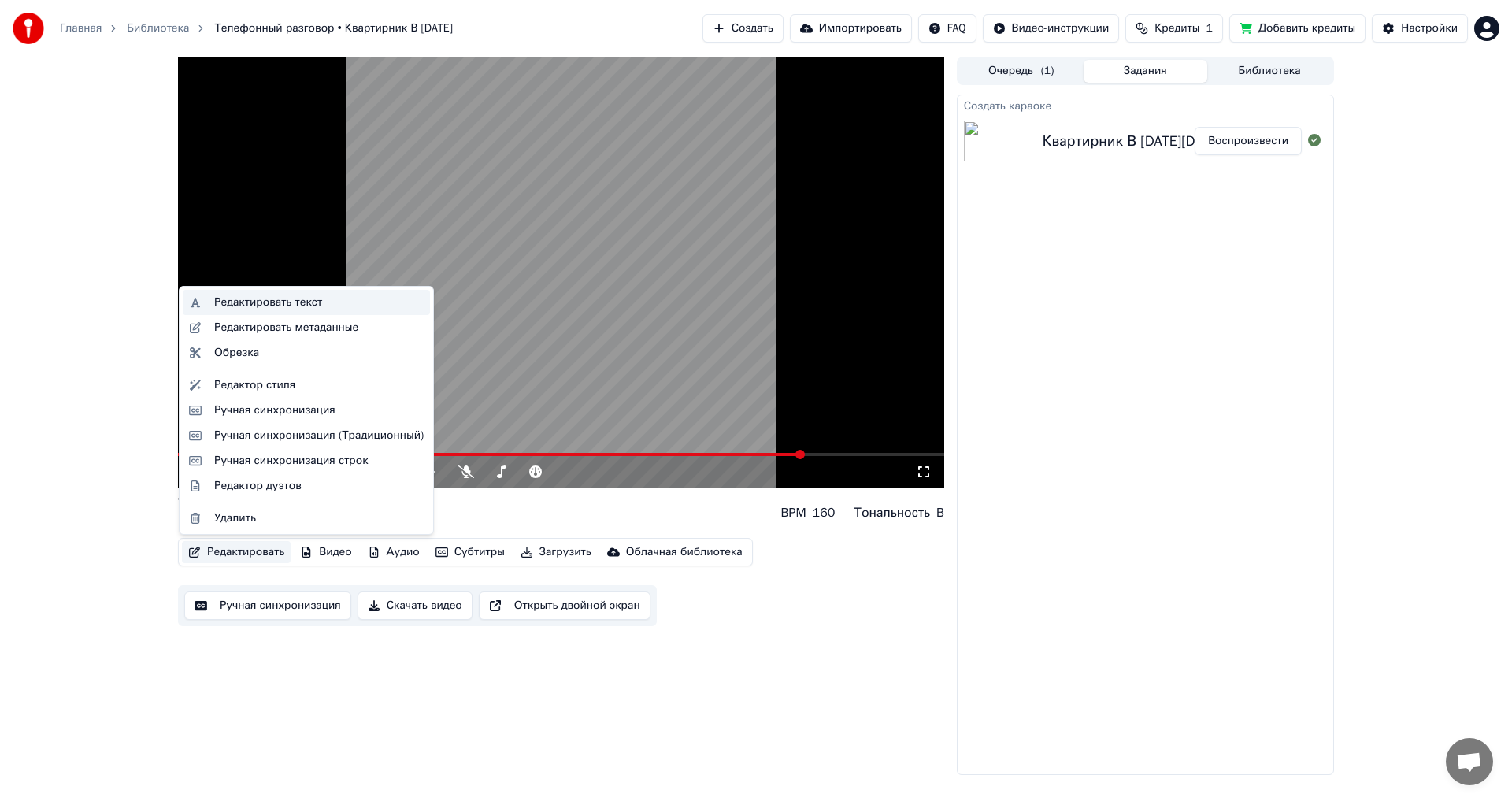 click on "Редактировать текст" at bounding box center [268, 302] 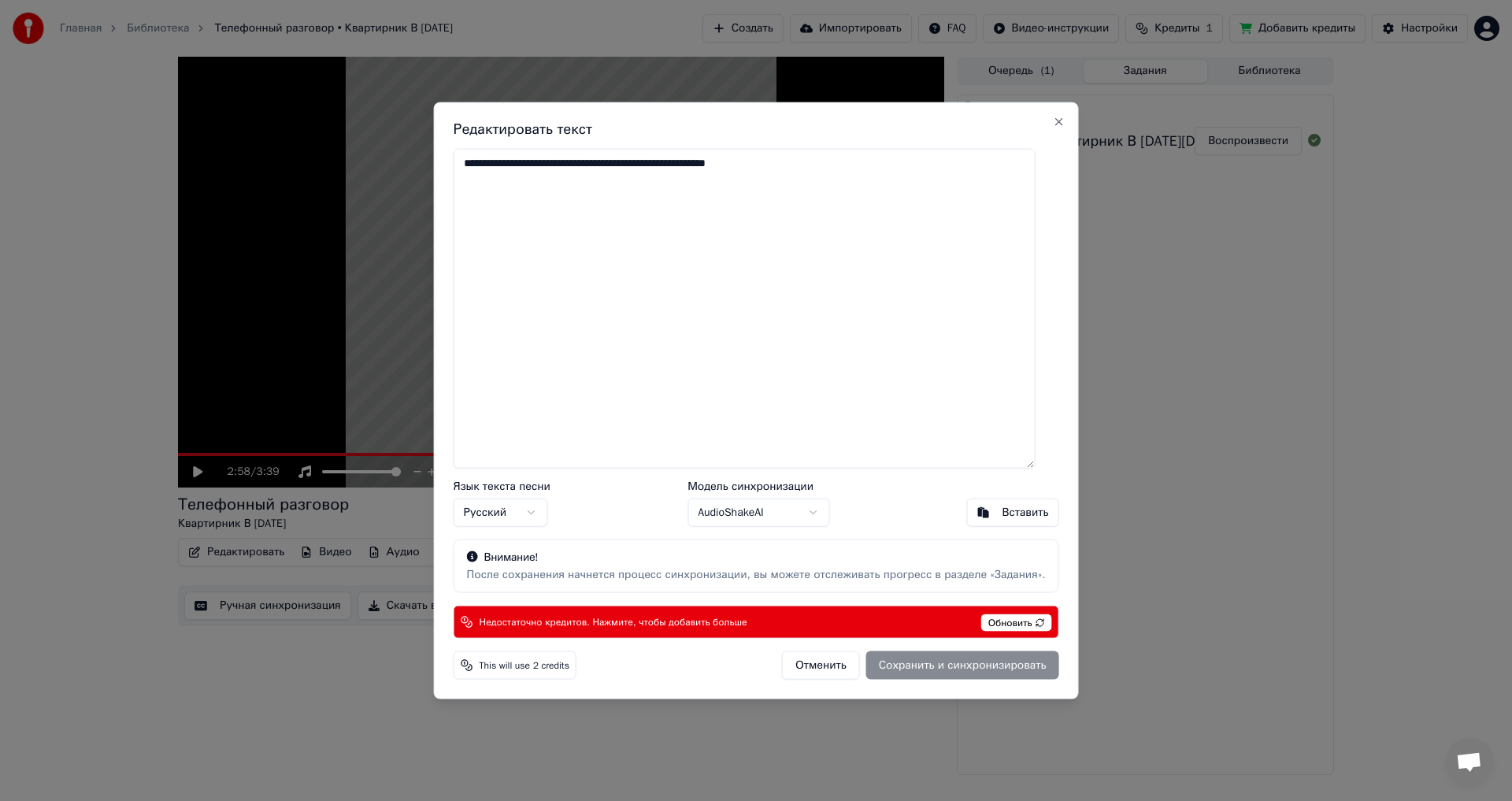 click on "Отменить Сохранить и синхронизировать" at bounding box center [920, 666] 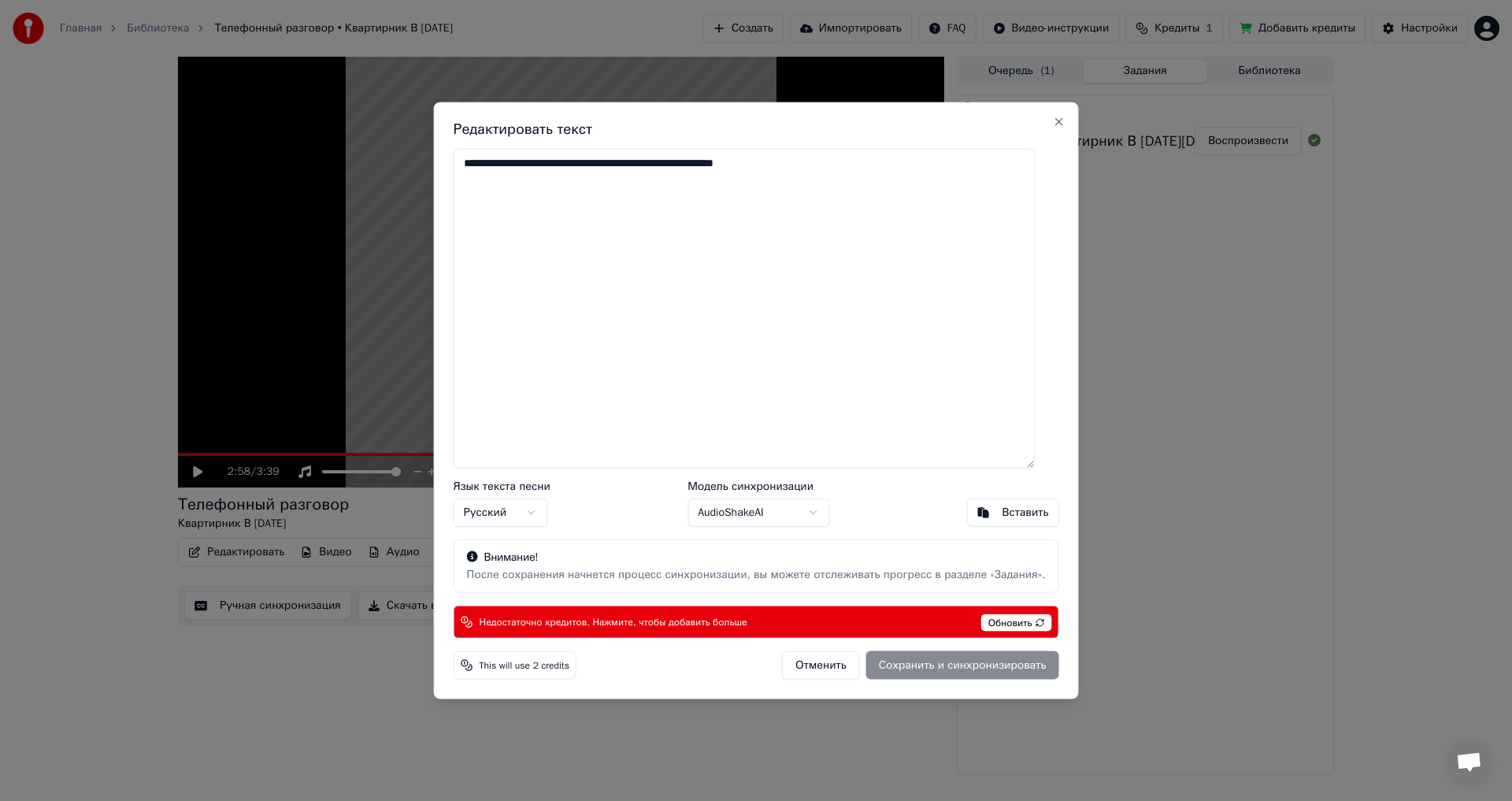 click on "**********" at bounding box center [756, 400] 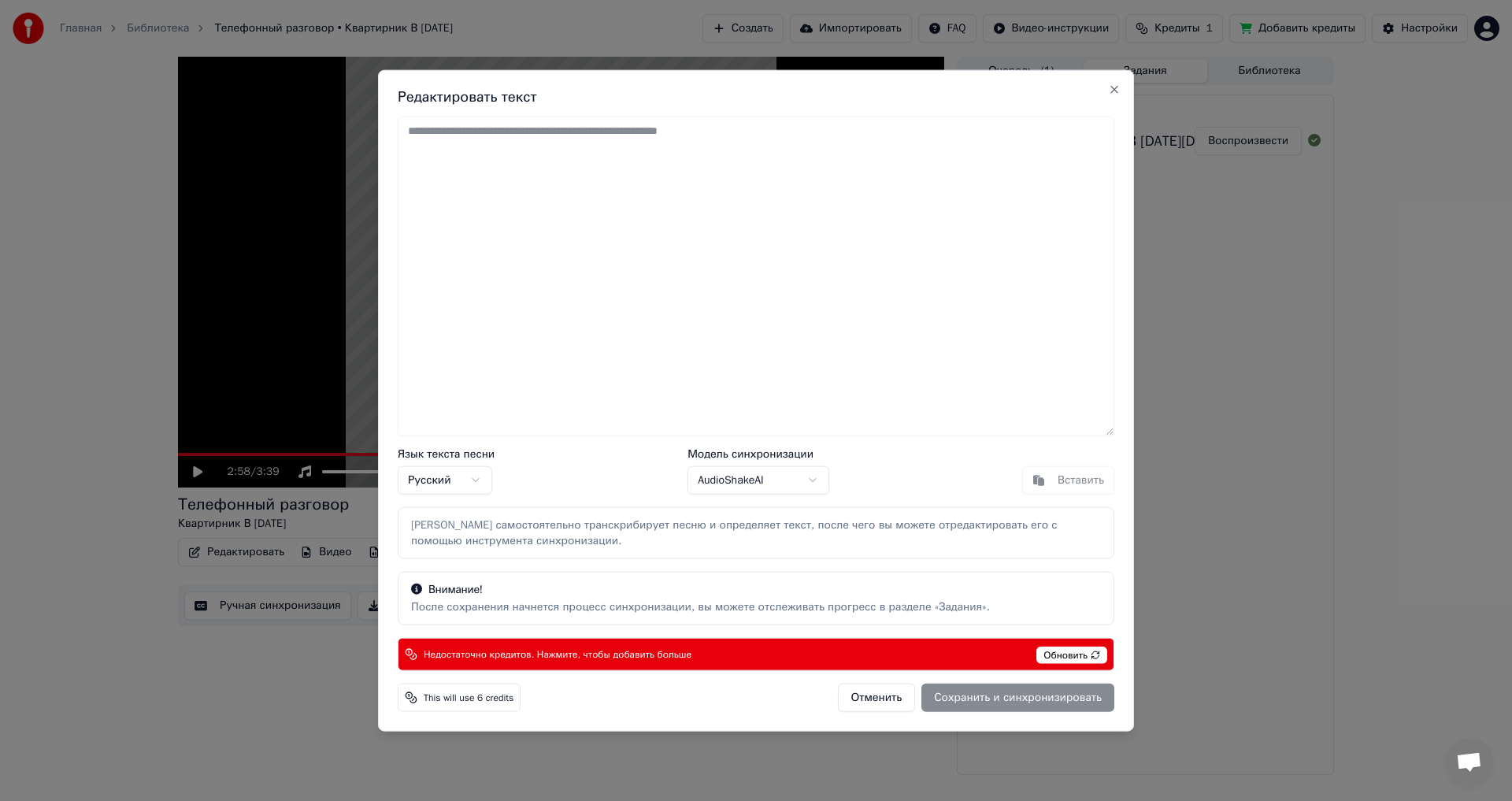 click on "Отменить Сохранить и синхронизировать" at bounding box center (976, 698) 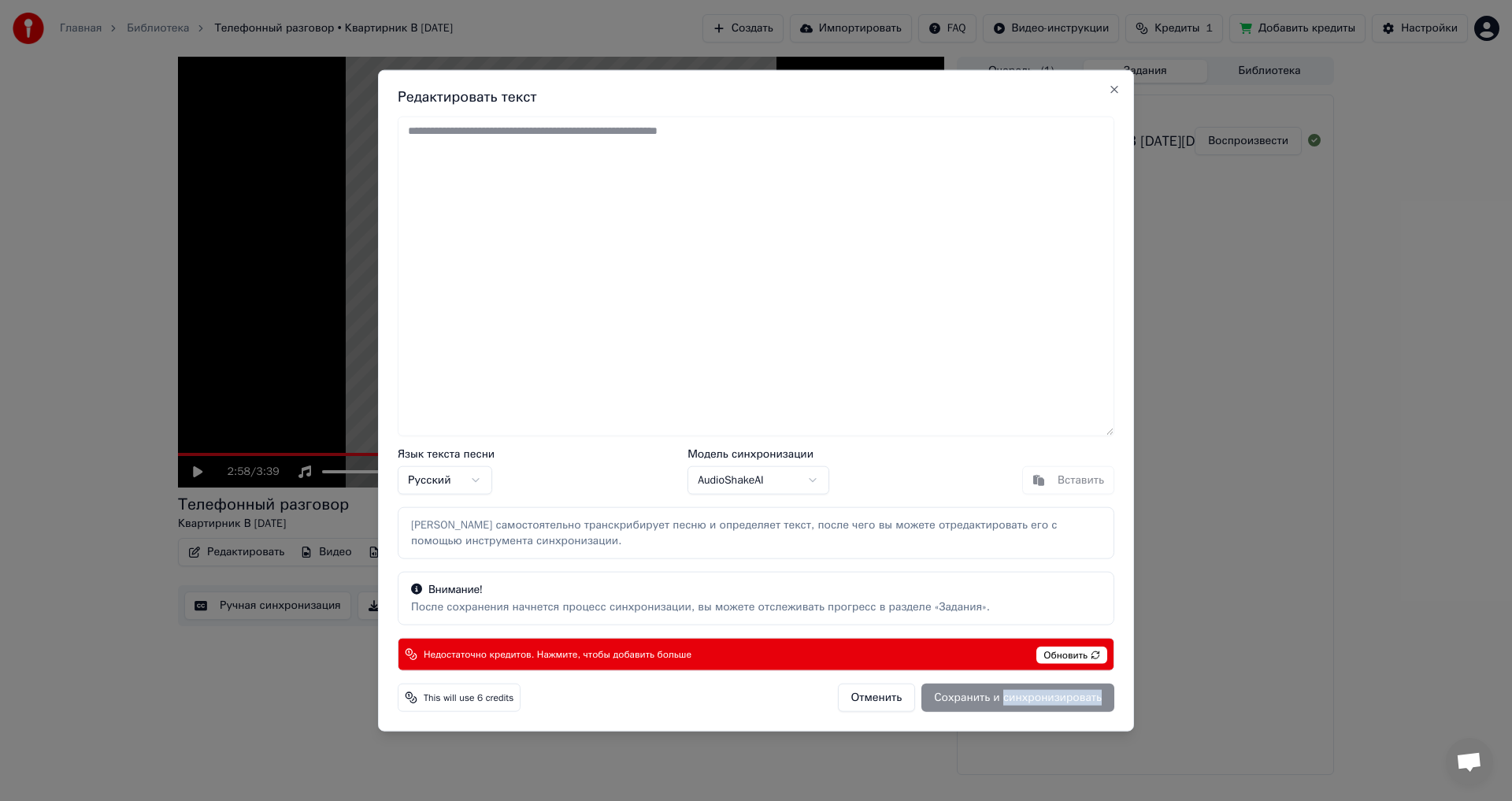 click on "Отменить Сохранить и синхронизировать" at bounding box center [976, 698] 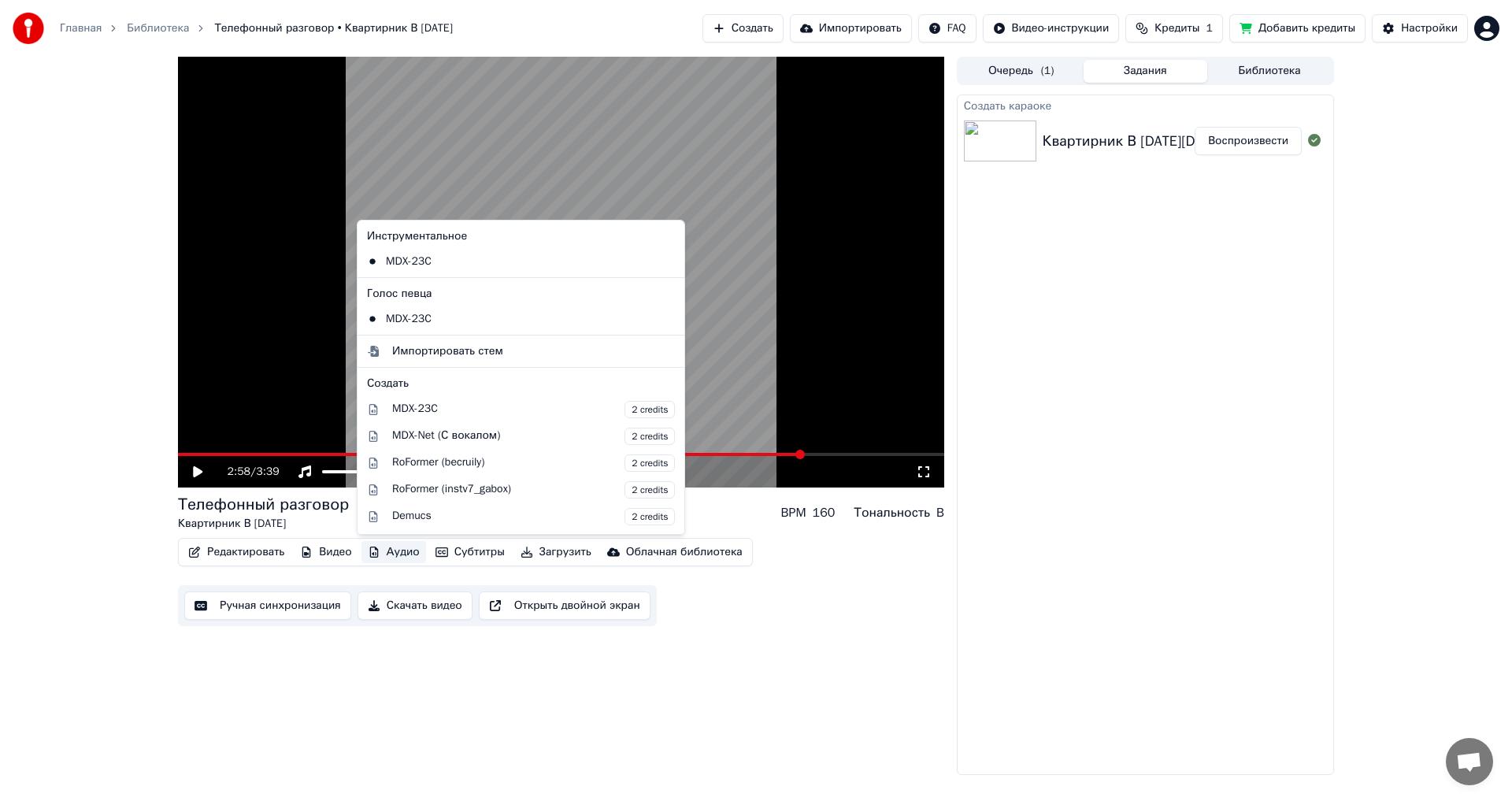 click on "Аудио" at bounding box center [394, 552] 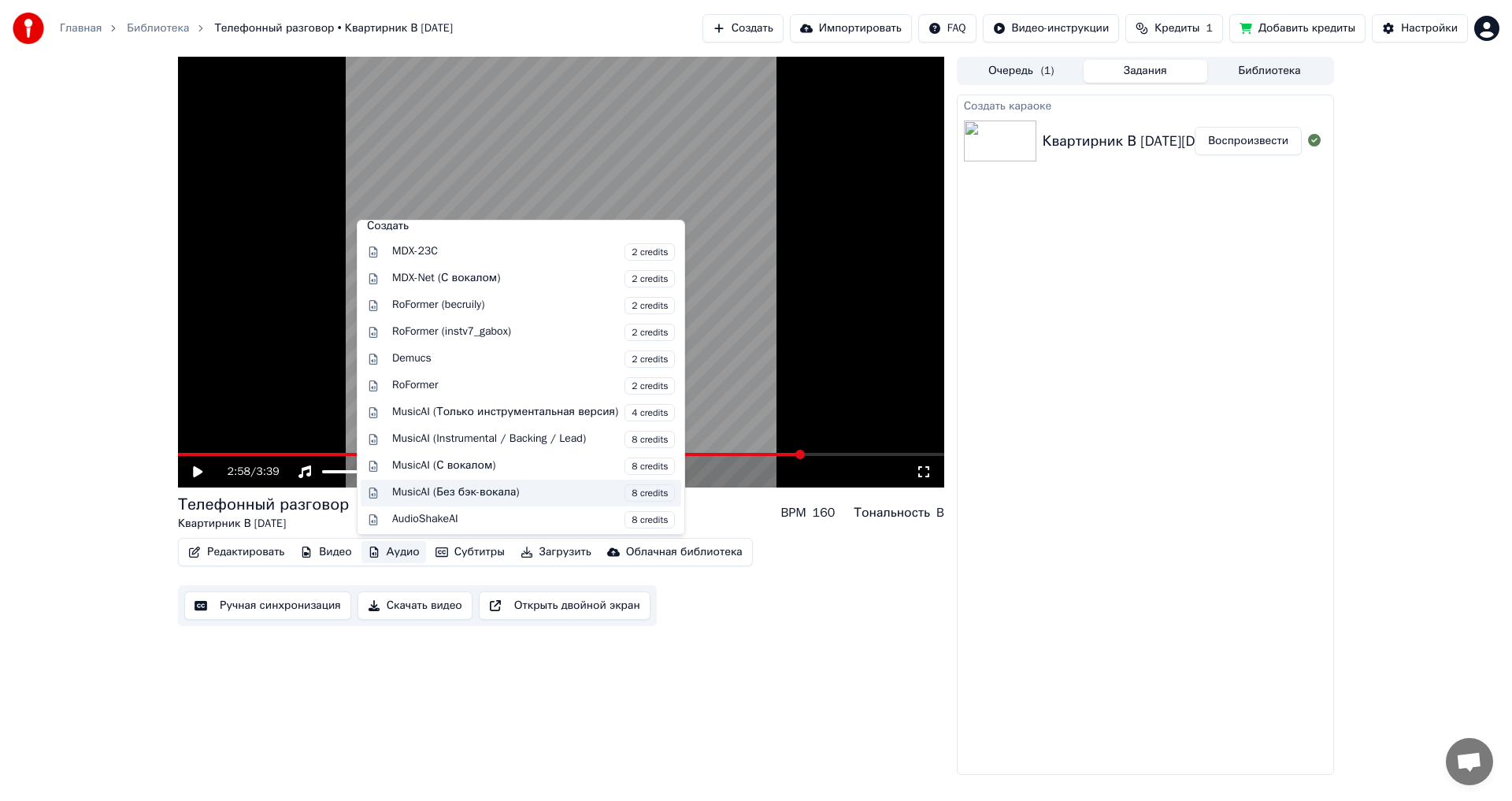 scroll, scrollTop: 160, scrollLeft: 0, axis: vertical 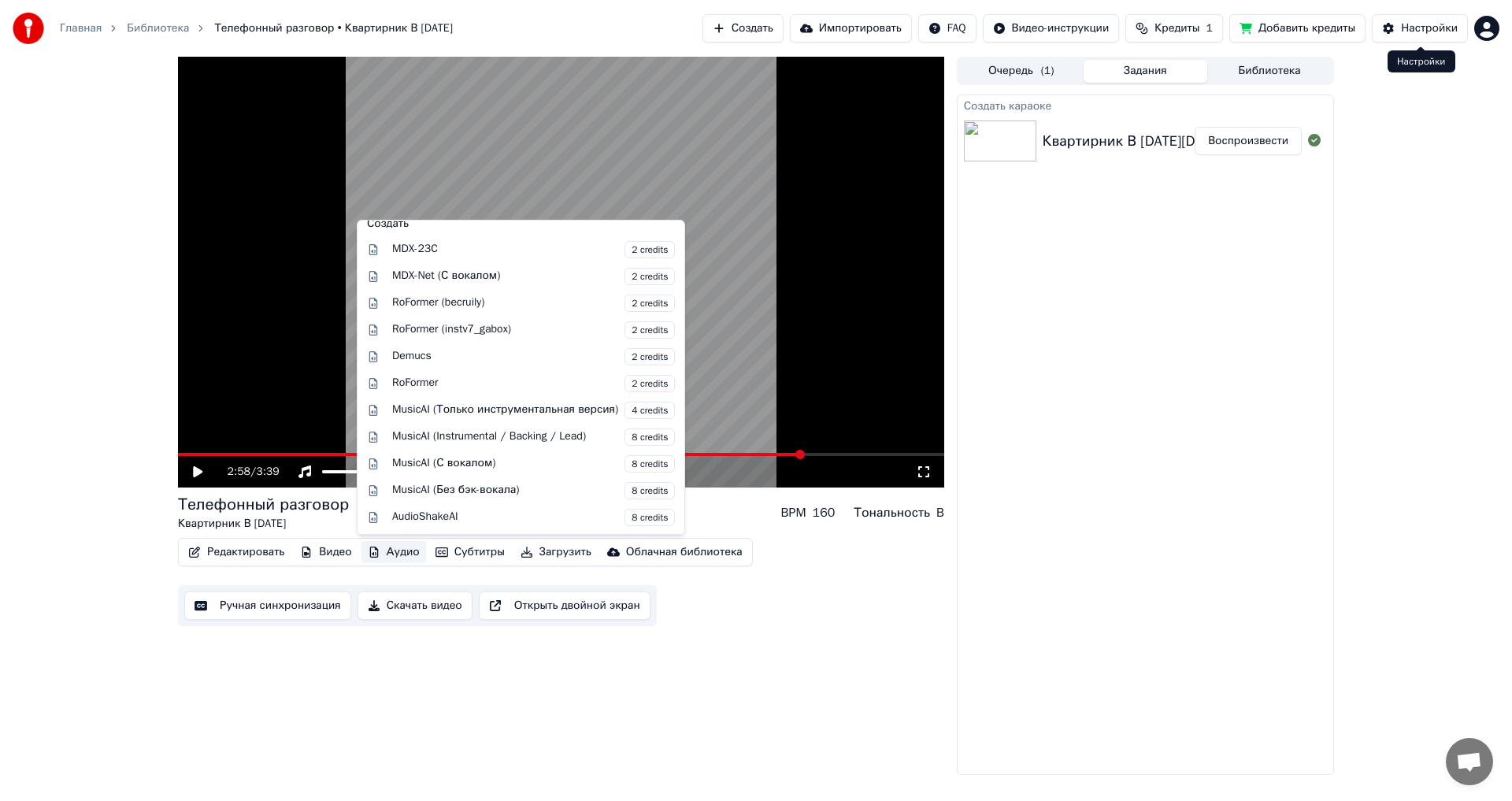 click on "Настройки" at bounding box center [1420, 28] 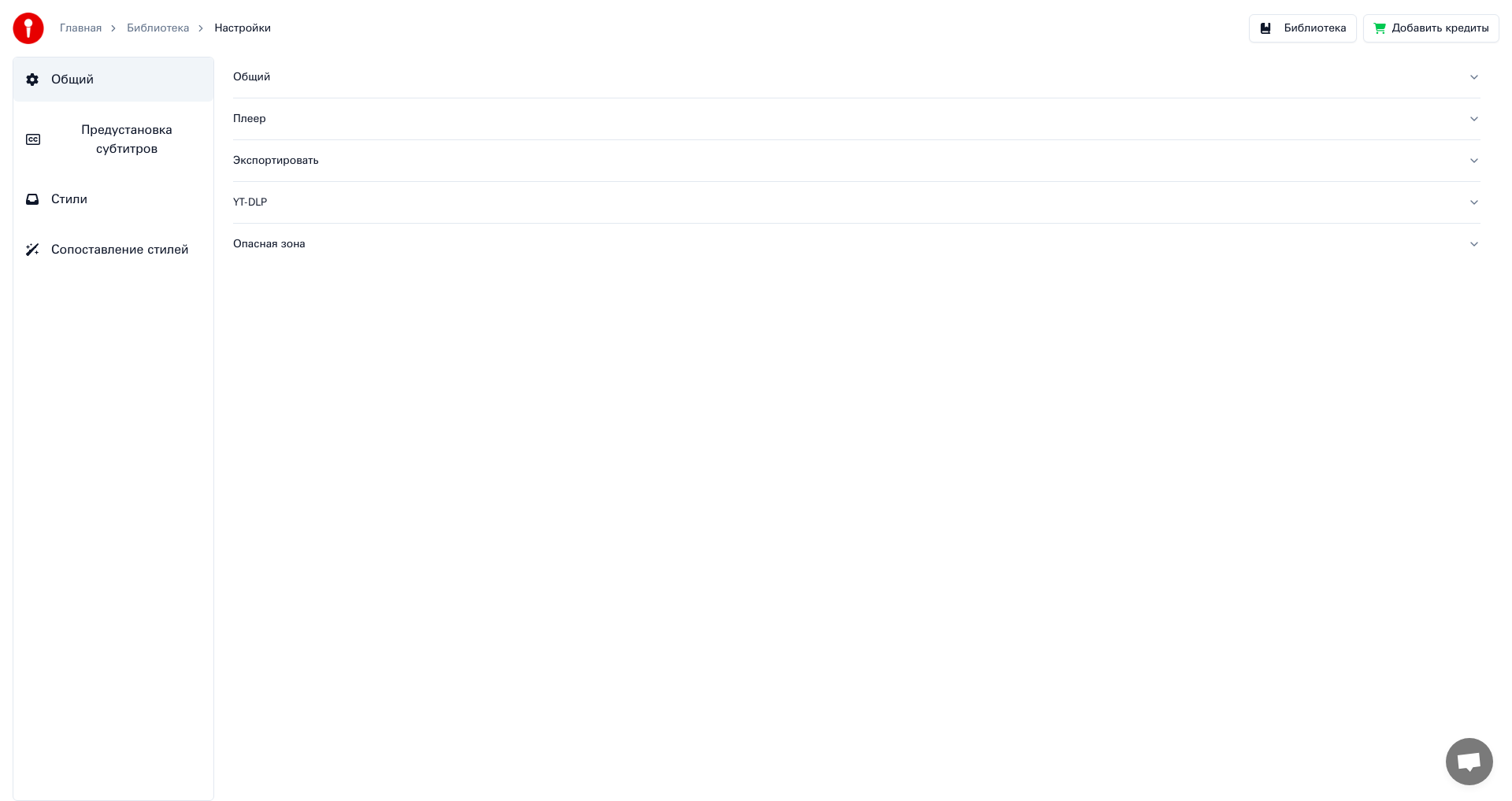 click on "Стили" at bounding box center (113, 199) 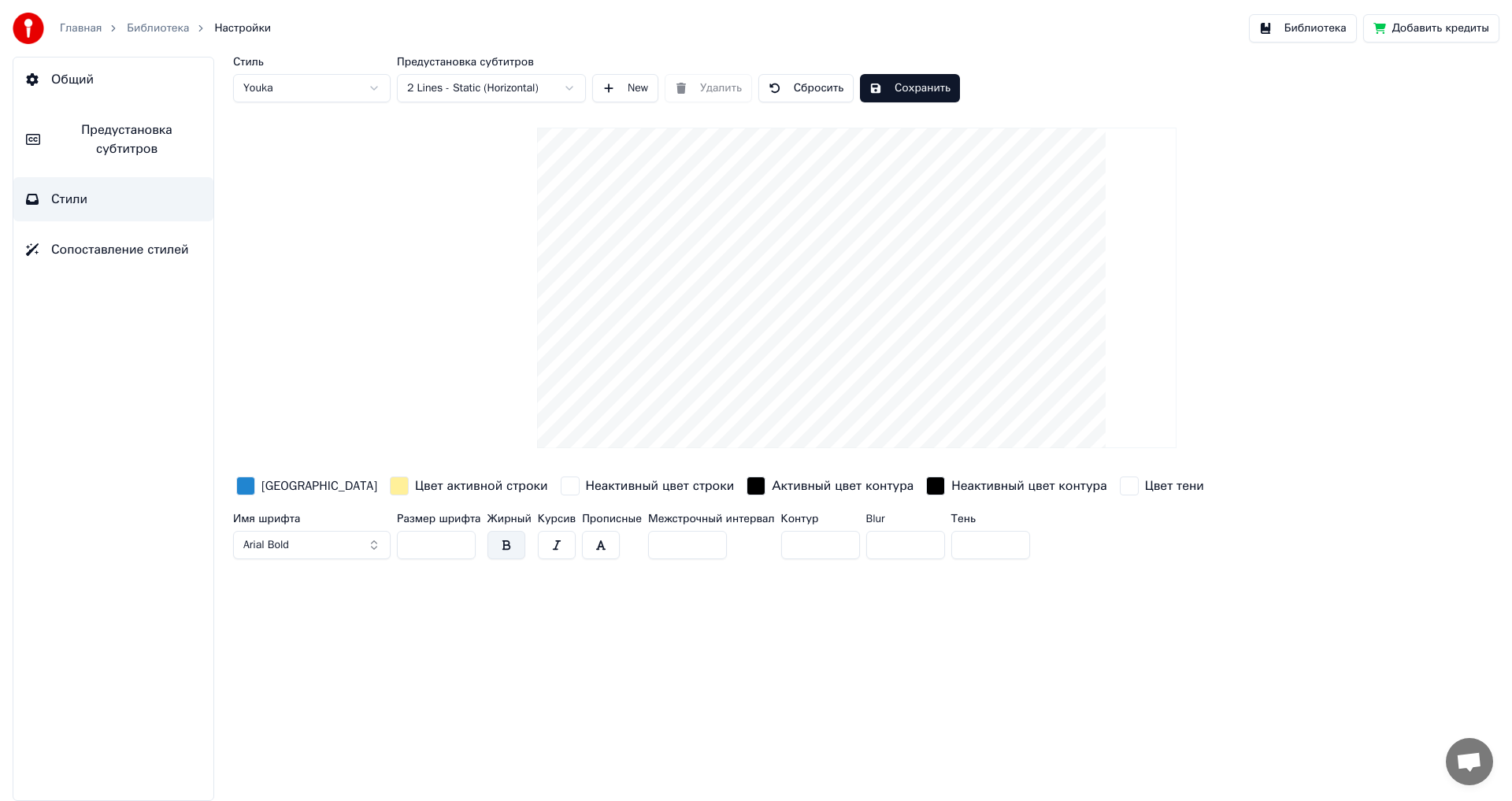 click at bounding box center [570, 486] 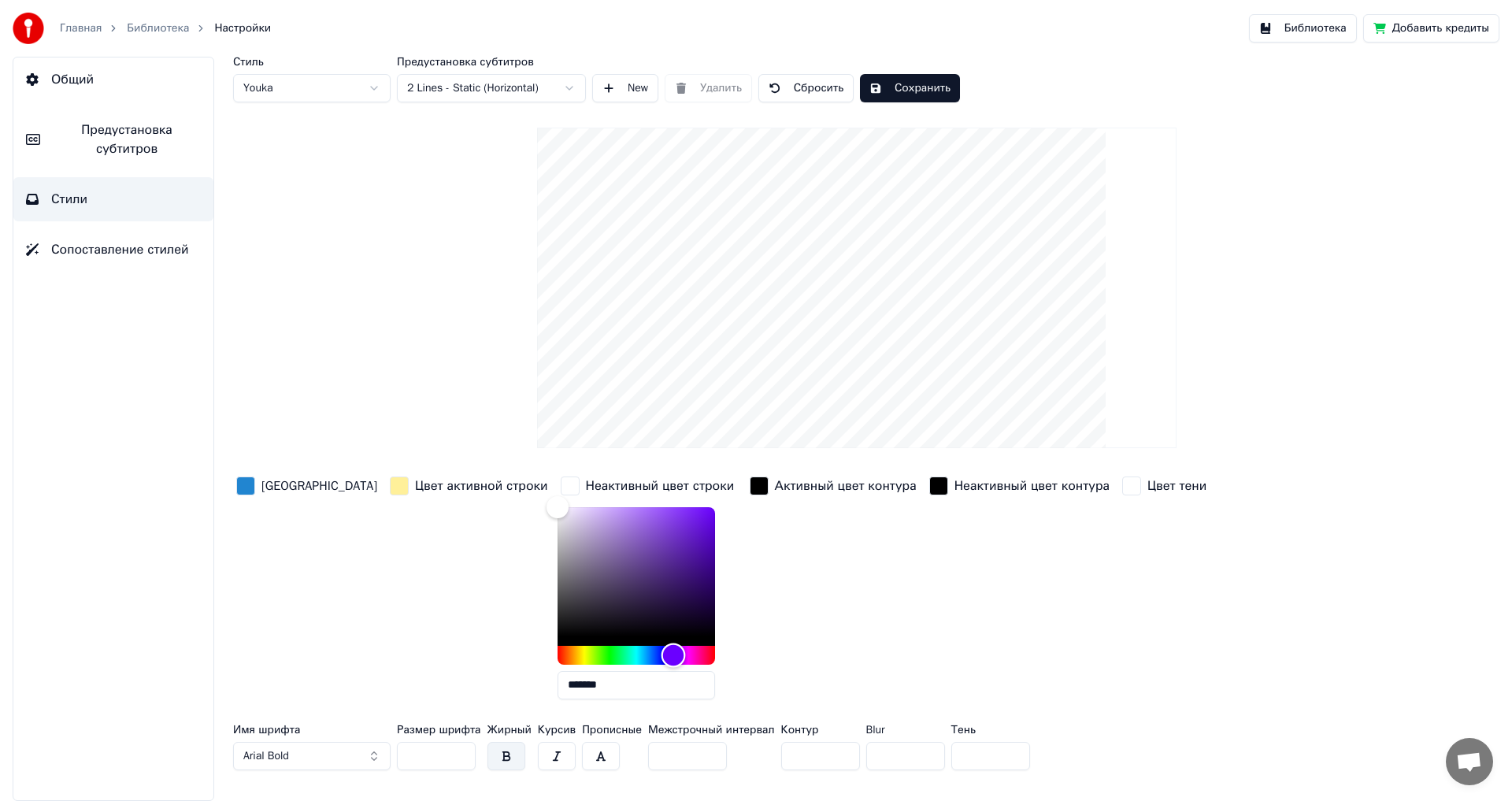 drag, startPoint x: 513, startPoint y: 650, endPoint x: 630, endPoint y: 658, distance: 117.27319 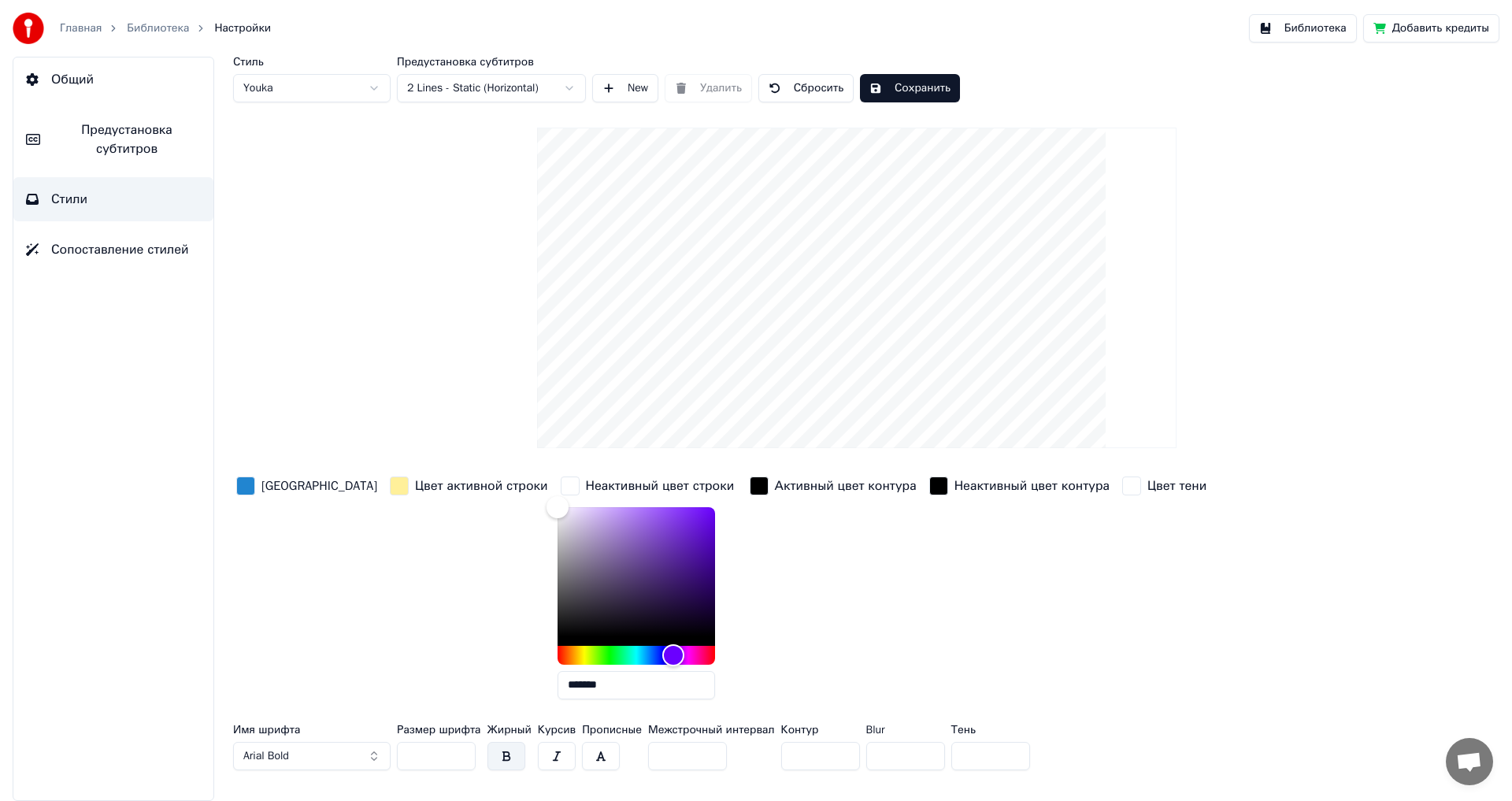 click at bounding box center [399, 486] 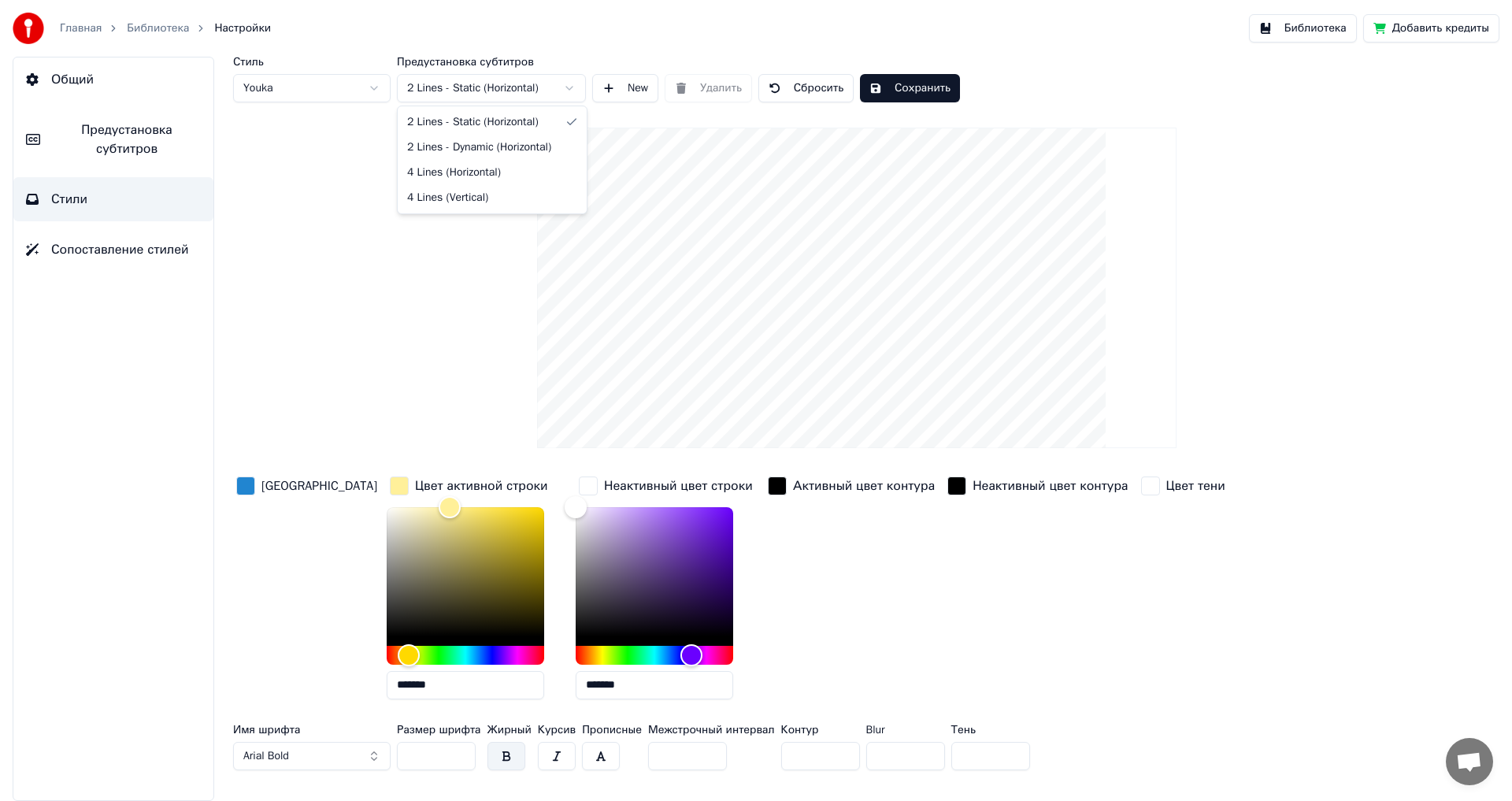 click on "Главная Библиотека Настройки Библиотека Добавить кредиты Общий Предустановка субтитров Стили Сопоставление стилей Стиль Youka Предустановка субтитров 2 Lines - Static (Horizontal) New Удалить Сбросить Сохранить Цвет заливки Цвет активной строки ******* Неактивный цвет строки ******* Активный цвет контура Неактивный цвет контура Цвет тени Имя шрифта Arial Bold Размер шрифта ** Жирный Курсив Прописные Межстрочный интервал * Контур * Blur * Тень * 2 Lines - Static (Horizontal) 2 Lines - Dynamic (Horizontal) 4 Lines (Horizontal) 4 Lines (Vertical)" at bounding box center (756, 400) 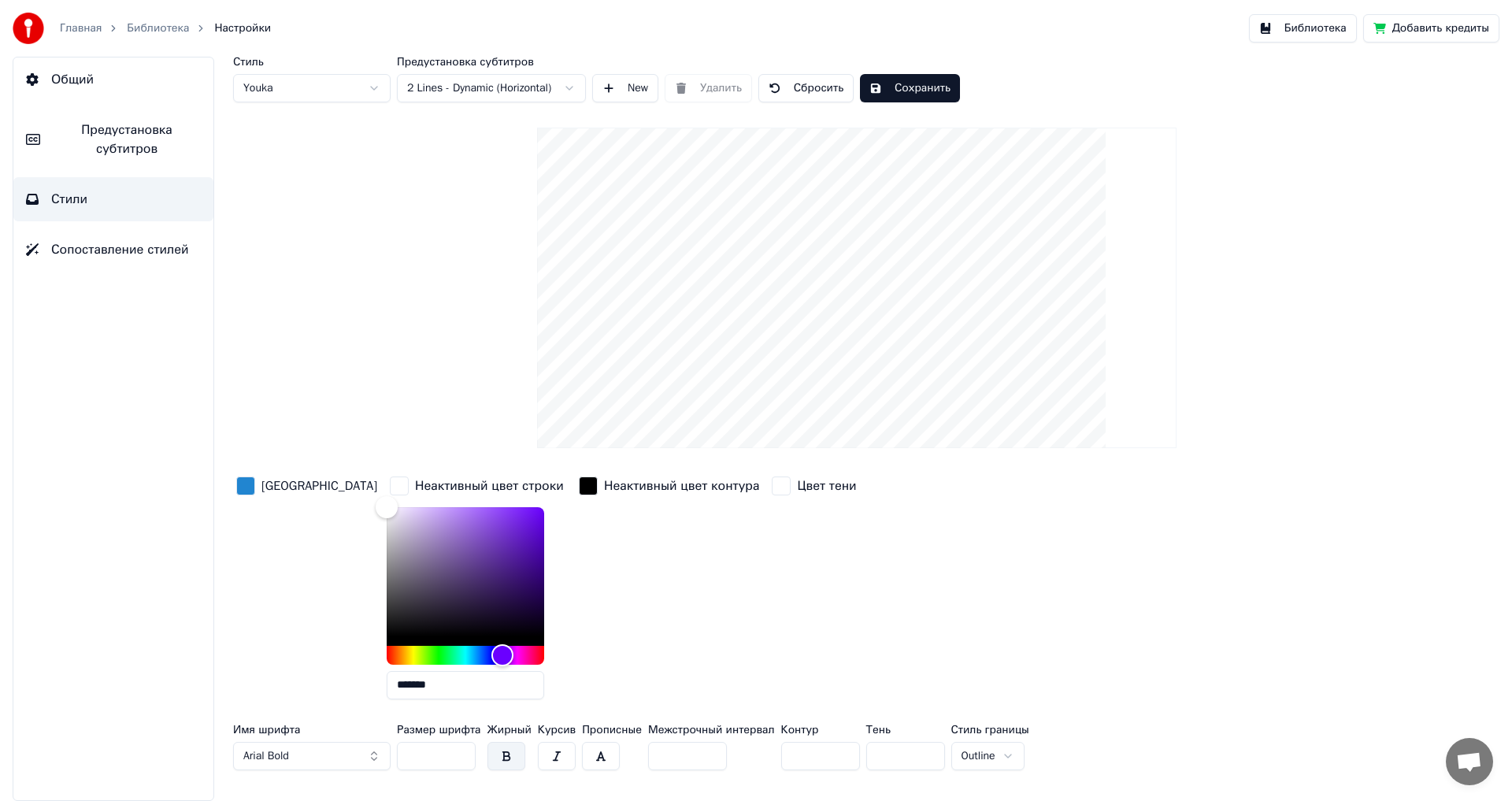 click on "Главная Библиотека Настройки Библиотека Добавить кредиты Общий Предустановка субтитров Стили Сопоставление стилей Стиль Youka Предустановка субтитров 2 Lines - Dynamic (Horizontal) New Удалить Сбросить Сохранить Цвет заливки Неактивный цвет строки ******* Неактивный цвет контура Цвет тени Имя шрифта Arial Bold Размер шрифта ** Жирный Курсив Прописные Межстрочный интервал * Контур * Тень * Стиль границы Outline" at bounding box center [756, 400] 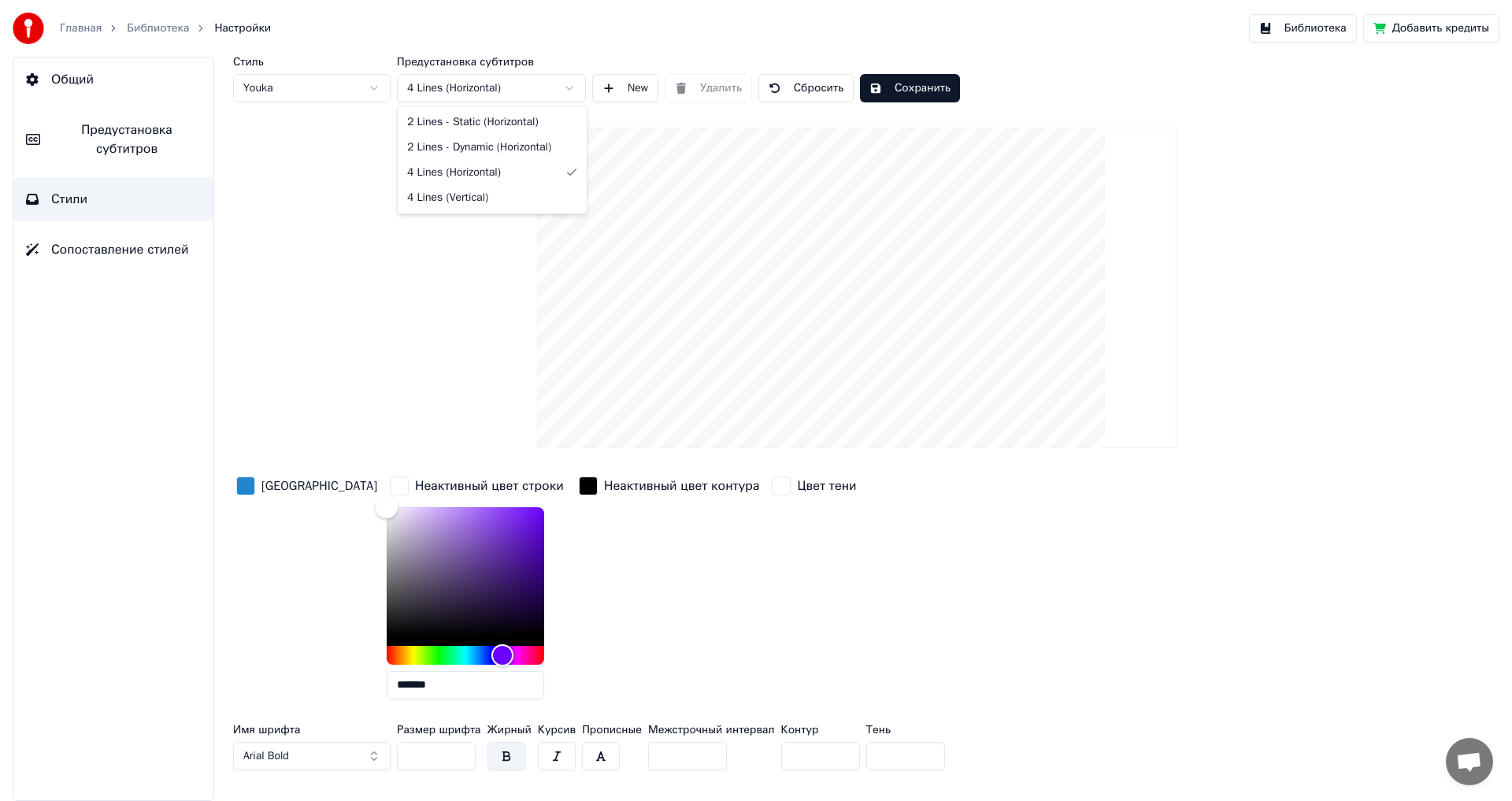 click on "Главная Библиотека Настройки Библиотека Добавить кредиты Общий Предустановка субтитров Стили Сопоставление стилей Стиль Youka Предустановка субтитров 4 Lines (Horizontal) New Удалить Сбросить Сохранить Цвет заливки Неактивный цвет строки ******* Неактивный цвет контура Цвет тени Имя шрифта Arial Bold Размер шрифта ** Жирный Курсив Прописные Межстрочный интервал * Контур * Тень * 2 Lines - Static (Horizontal) 2 Lines - Dynamic (Horizontal) 4 Lines (Horizontal) 4 Lines (Vertical)" at bounding box center [756, 400] 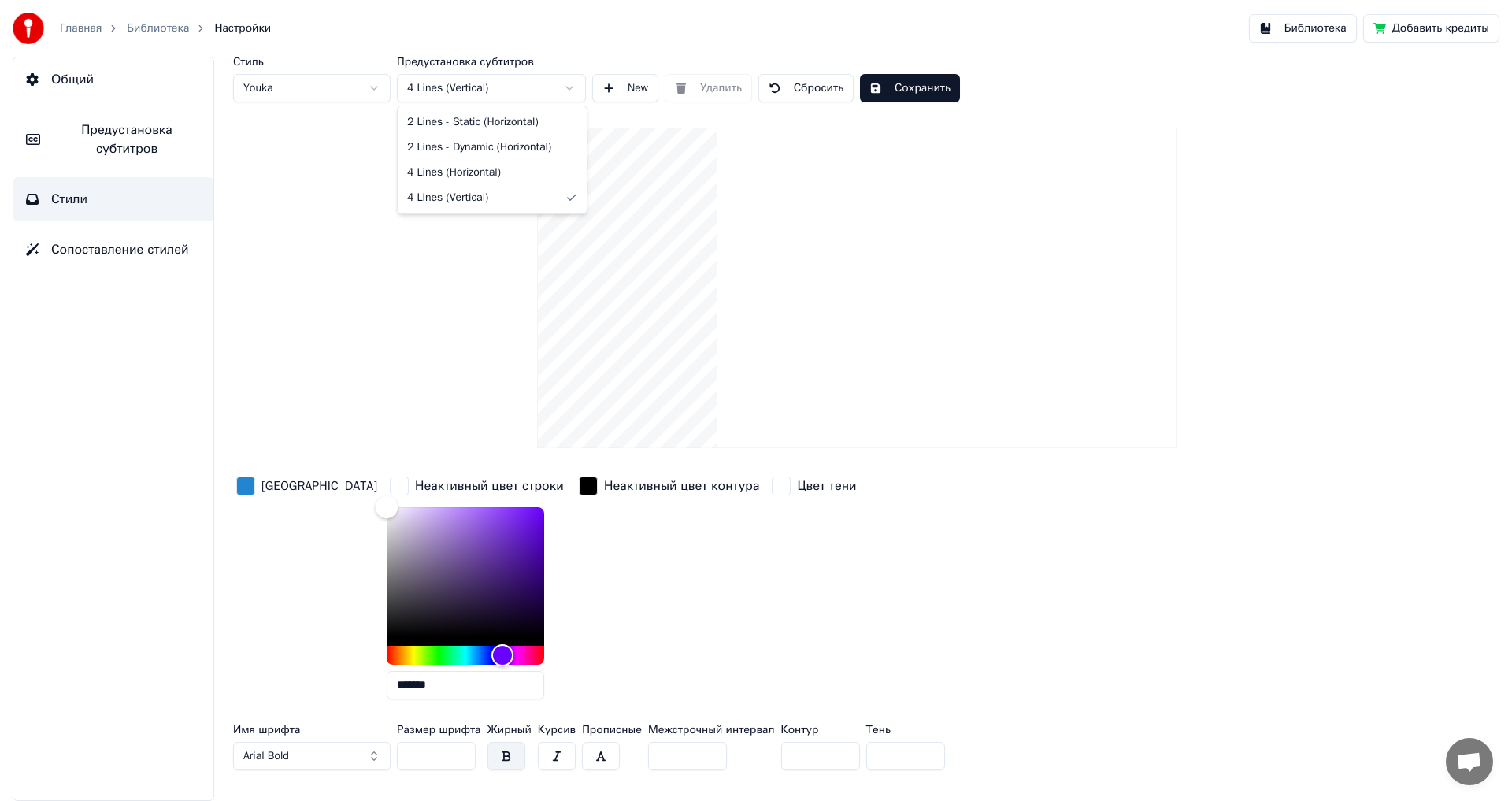 click on "Главная Библиотека Настройки Библиотека Добавить кредиты Общий Предустановка субтитров Стили Сопоставление стилей Стиль Youka Предустановка субтитров 4 Lines (Vertical) New Удалить Сбросить Сохранить Цвет заливки Неактивный цвет строки ******* Неактивный цвет контура Цвет тени Имя шрифта Arial Bold Размер шрифта ** Жирный Курсив Прописные Межстрочный интервал * Контур * Тень * 2 Lines - Static (Horizontal) 2 Lines - Dynamic (Horizontal) 4 Lines (Horizontal) 4 Lines (Vertical)" at bounding box center [756, 400] 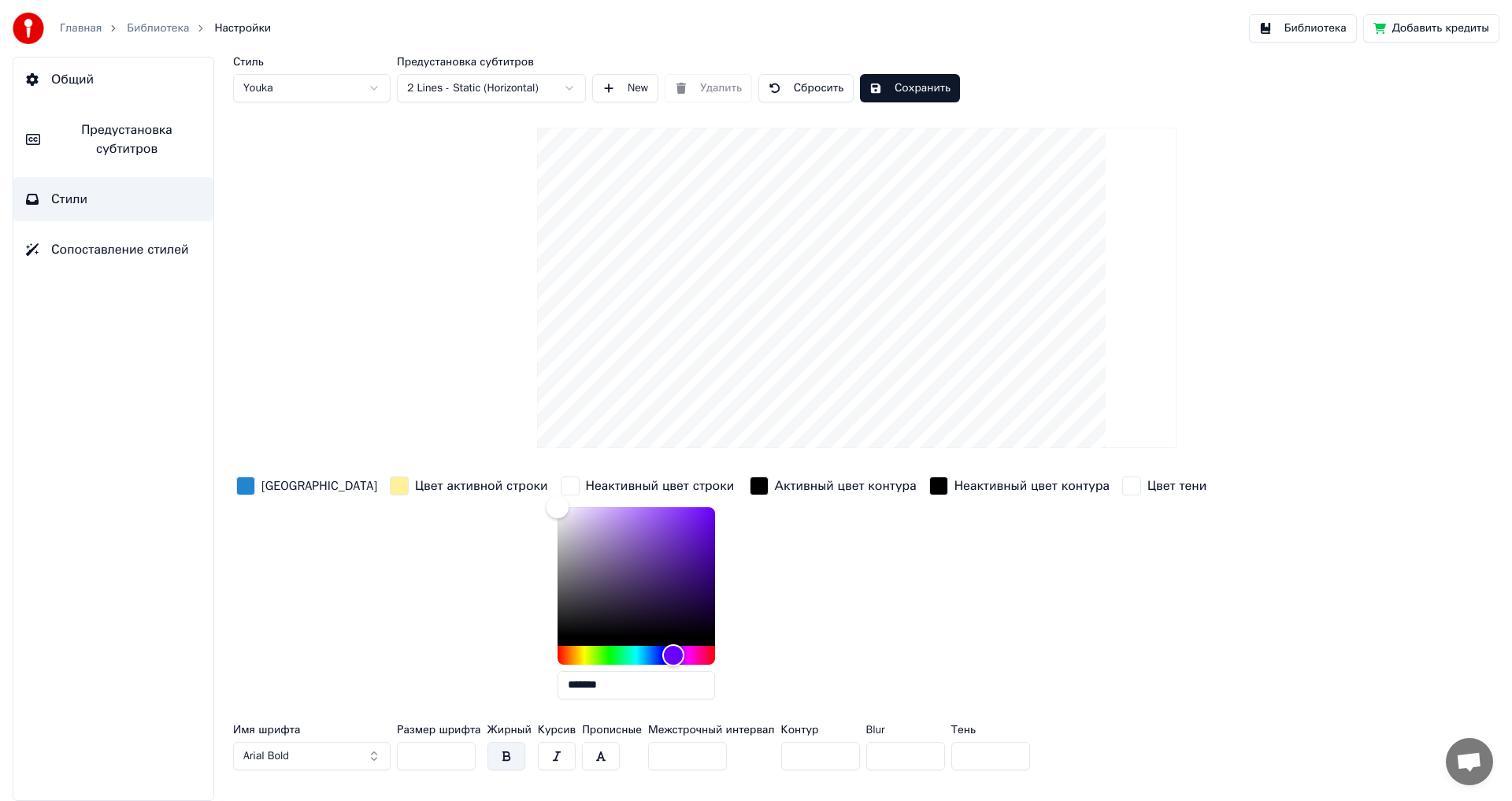 click on "Главная" at bounding box center (80, 28) 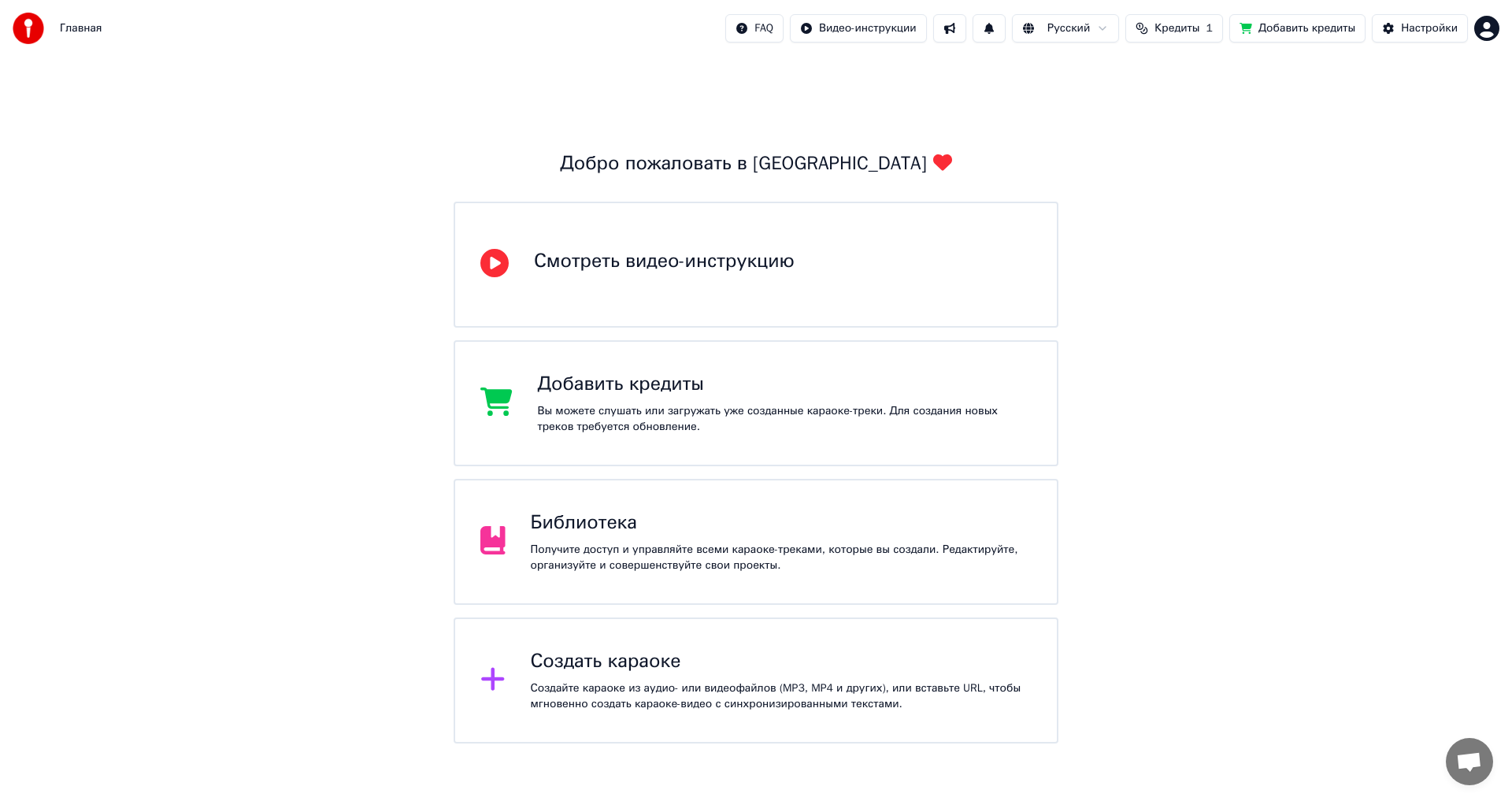 click on "Главная FAQ Видео-инструкции Русский Кредиты 1 Добавить кредиты Настройки Добро пожаловать в Youka Смотреть видео-инструкцию Добавить кредиты Вы можете слушать или загружать уже созданные караоке-треки. Для создания новых треков требуется обновление. Библиотека Получите доступ и управляйте всеми караоке-треками, которые вы создали. Редактируйте, организуйте и совершенствуйте свои проекты. Создать караоке Создайте караоке из аудио- или видеофайлов (MP3, MP4 и других), или вставьте URL, чтобы мгновенно создать караоке-видео с синхронизированными текстами." at bounding box center (756, 372) 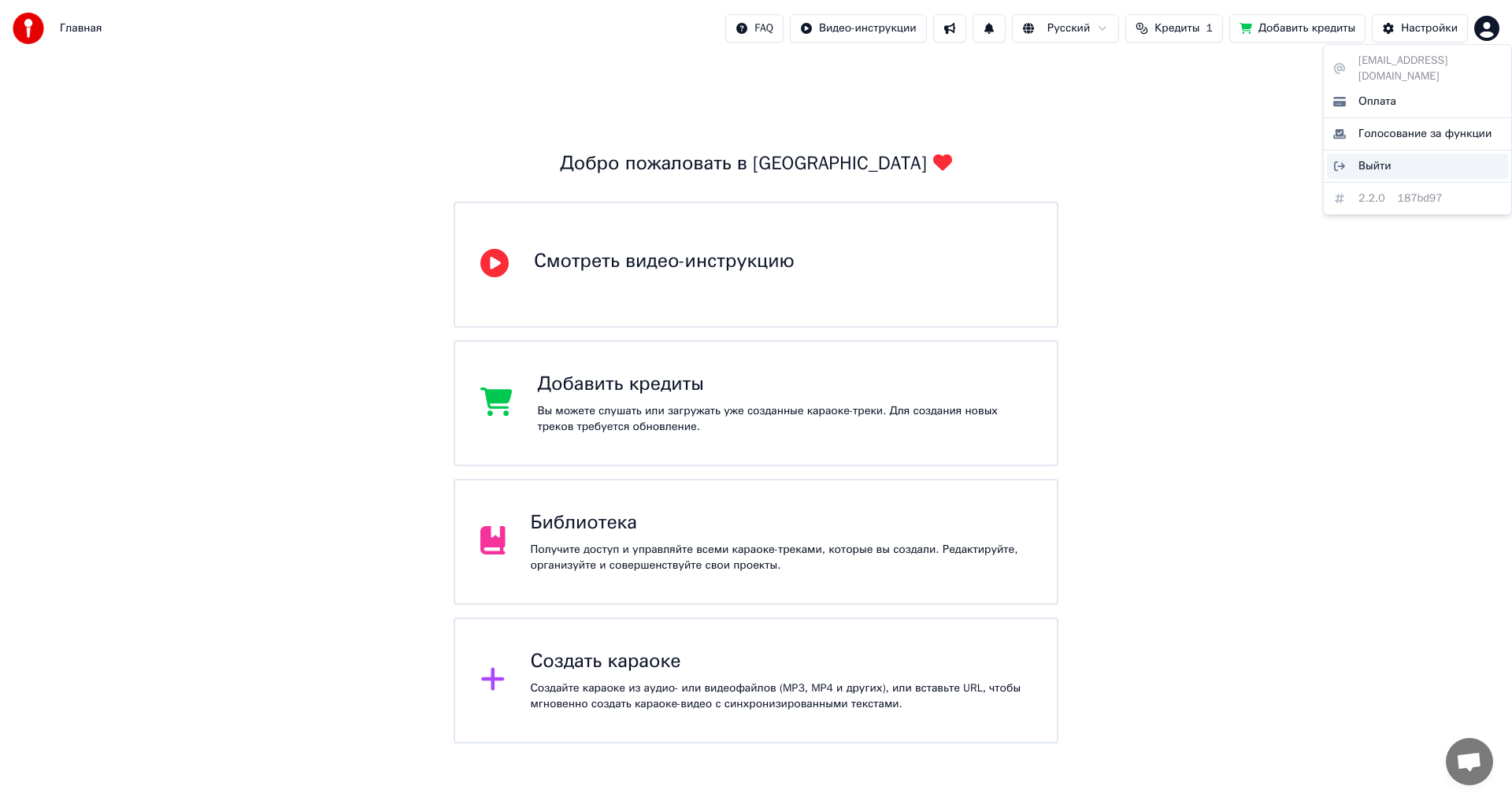 click on "Выйти" at bounding box center (1375, 166) 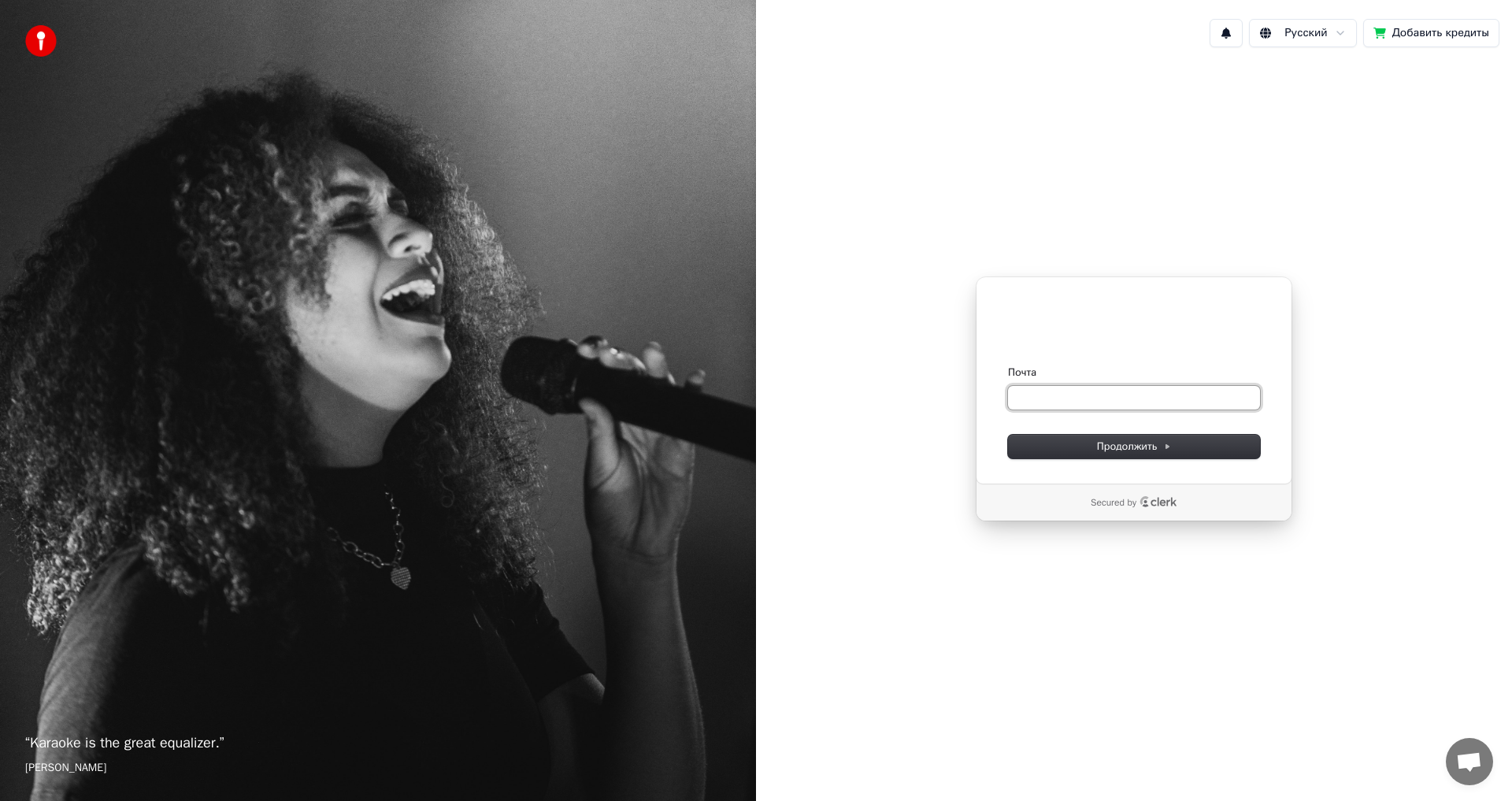 type 